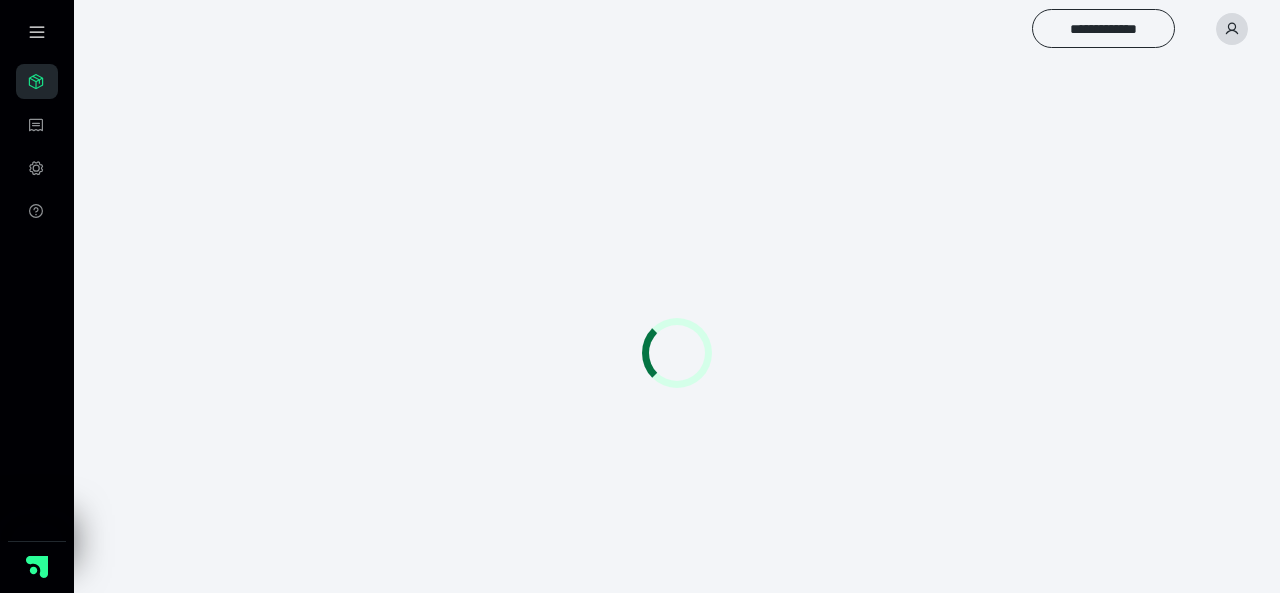 scroll, scrollTop: 0, scrollLeft: 0, axis: both 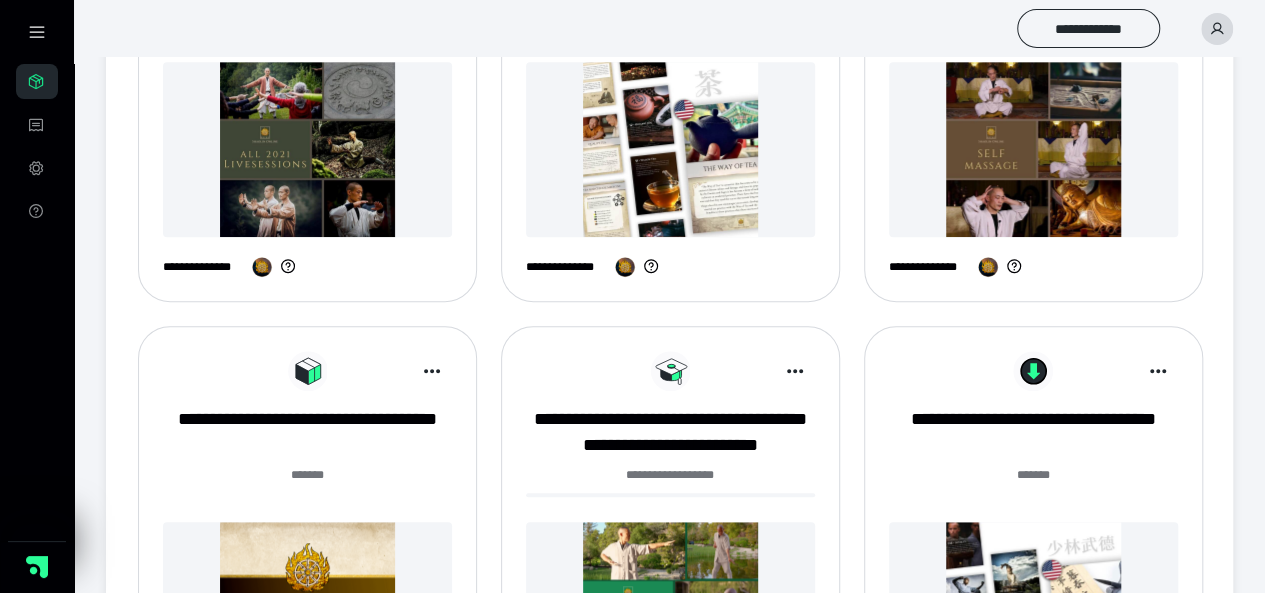 click at bounding box center (307, 149) 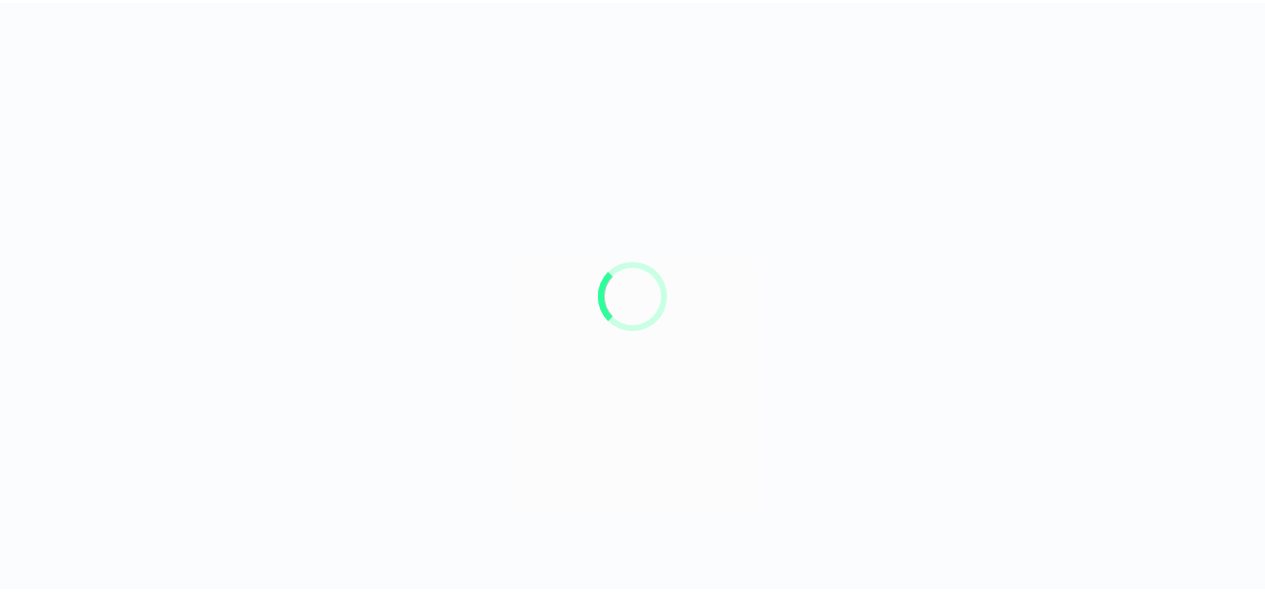 scroll, scrollTop: 0, scrollLeft: 0, axis: both 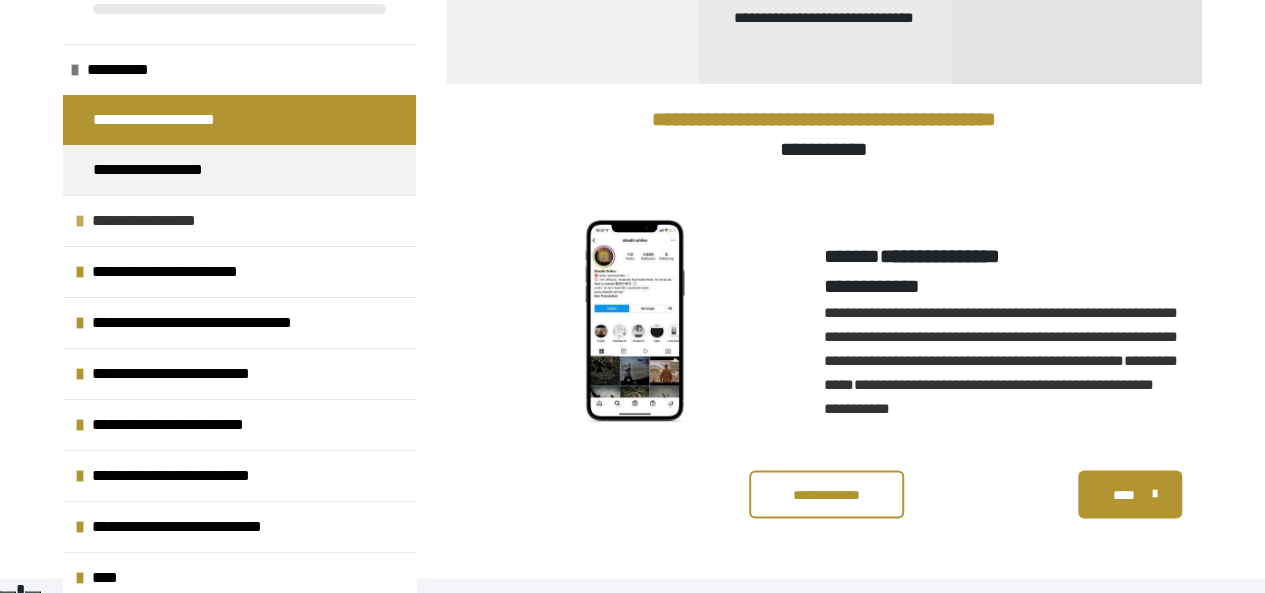 click on "**********" at bounding box center [162, 221] 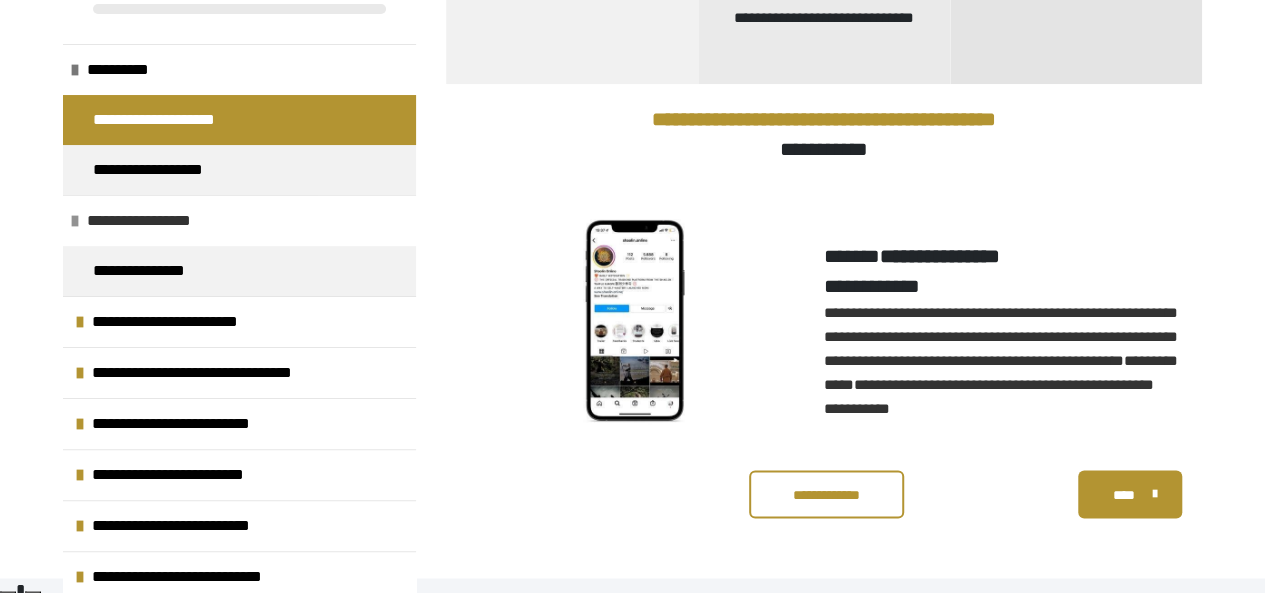 click on "**********" at bounding box center (157, 221) 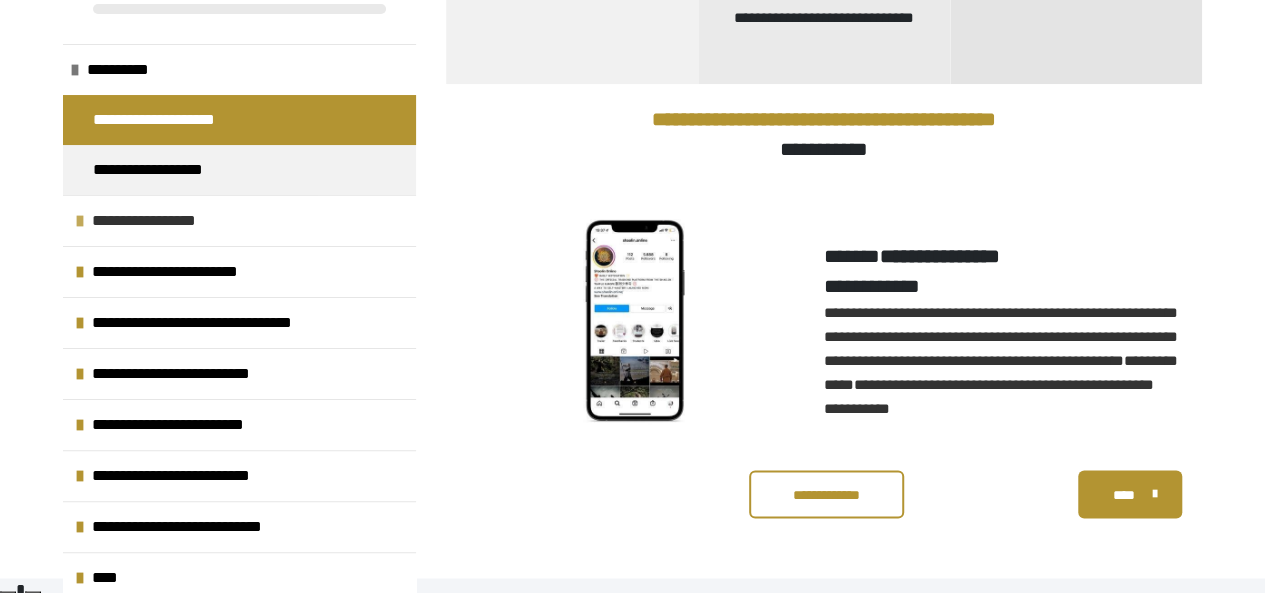click on "**********" at bounding box center (162, 221) 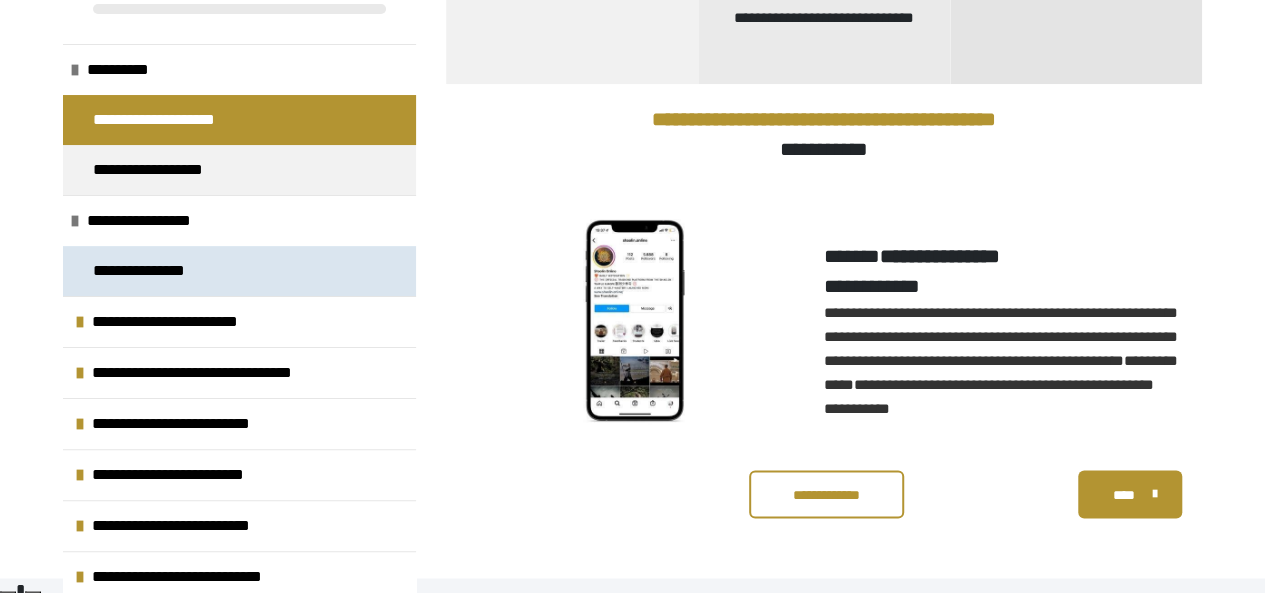 click on "**********" at bounding box center (154, 271) 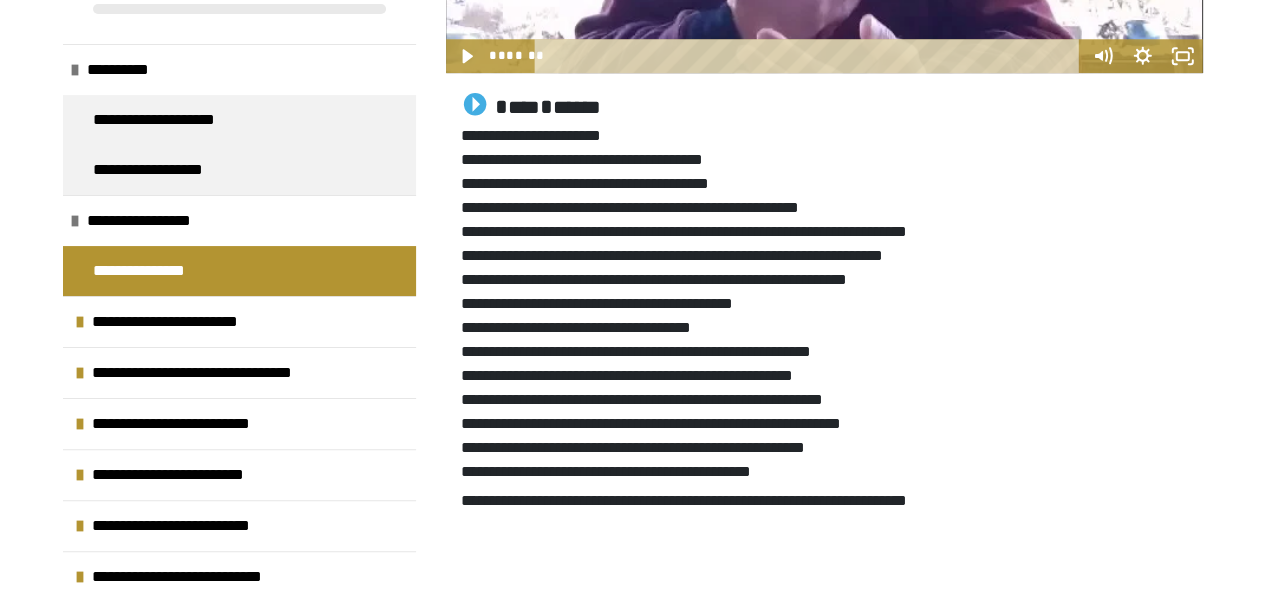scroll, scrollTop: 1022, scrollLeft: 0, axis: vertical 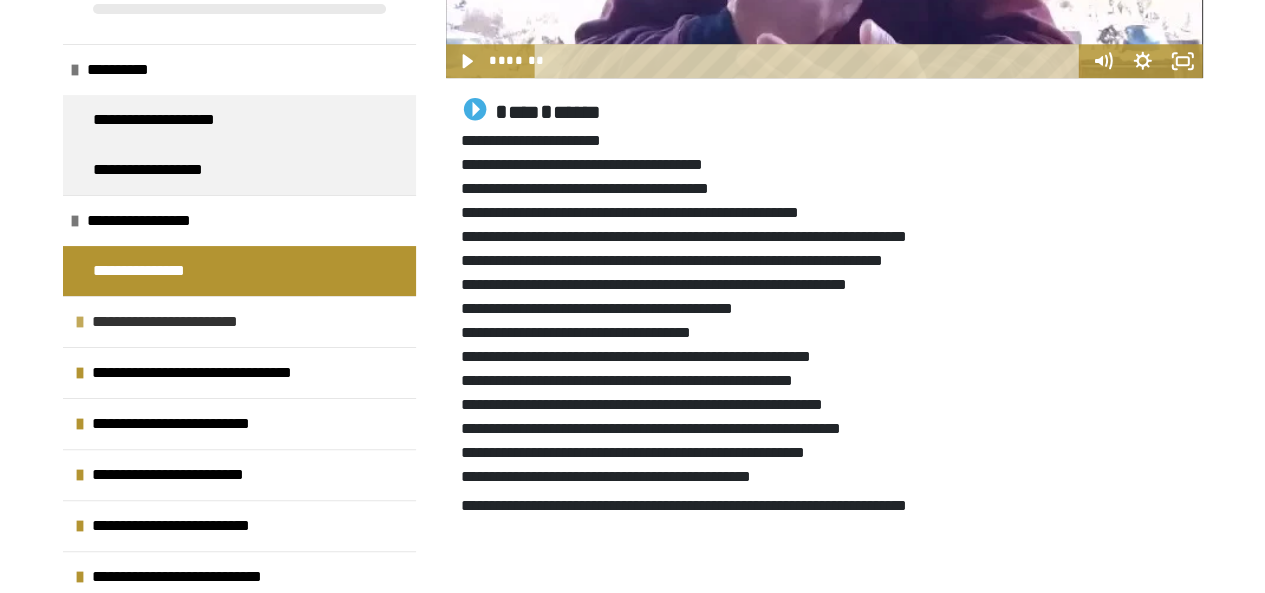 click on "**********" at bounding box center (183, 322) 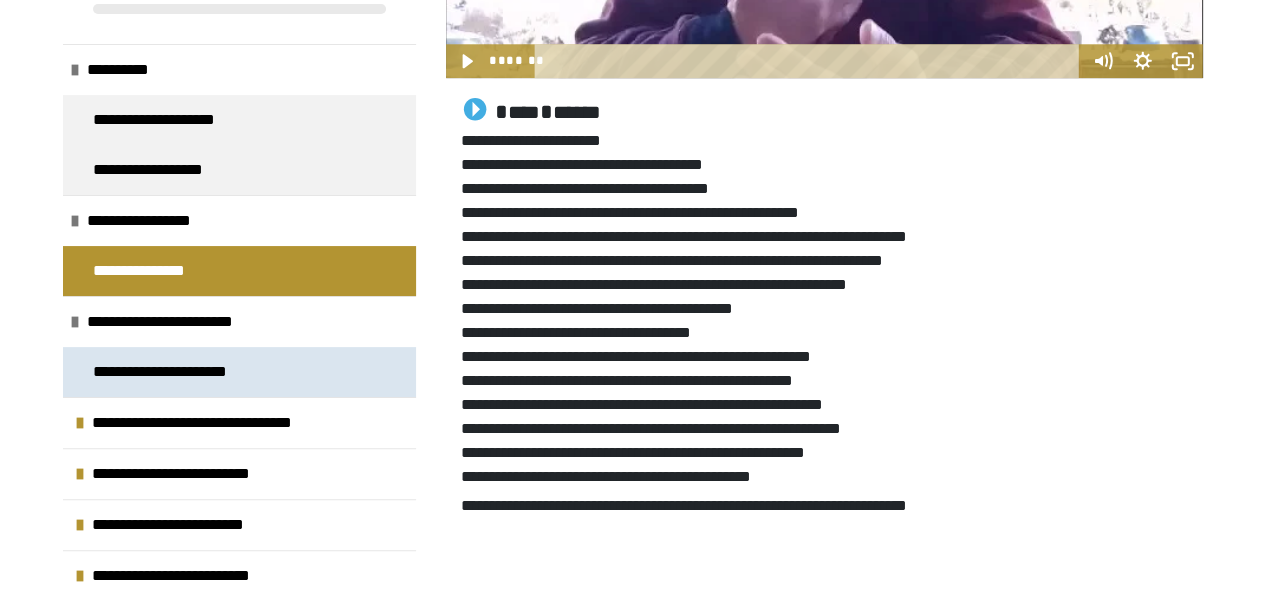 click on "**********" at bounding box center (175, 372) 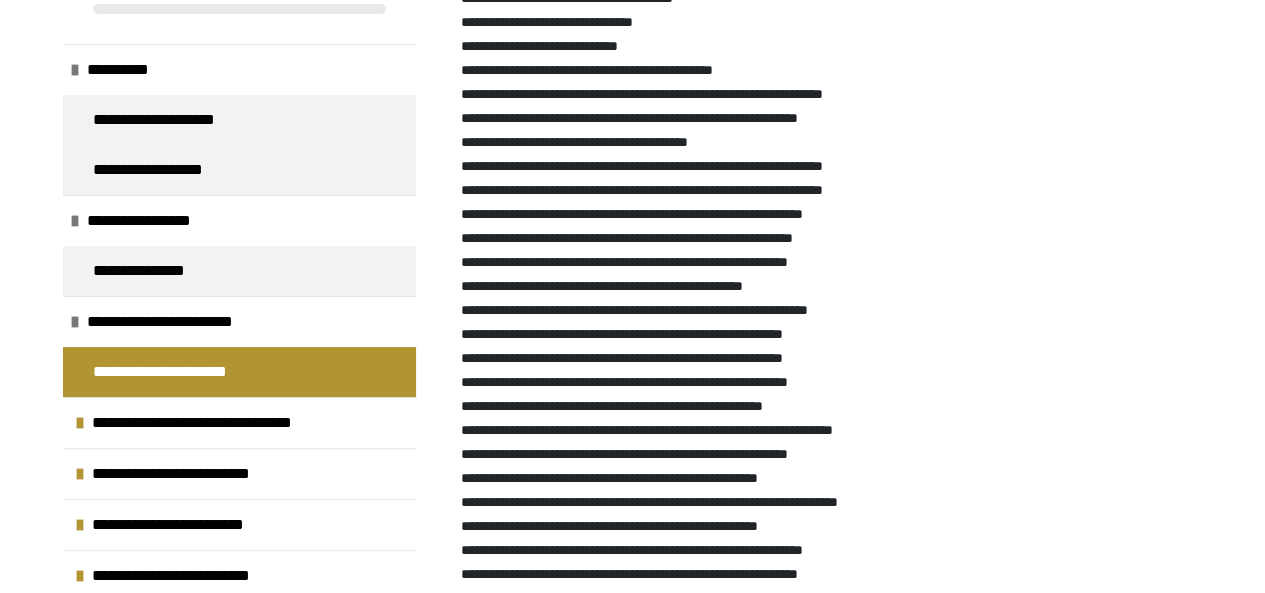 scroll, scrollTop: 1212, scrollLeft: 0, axis: vertical 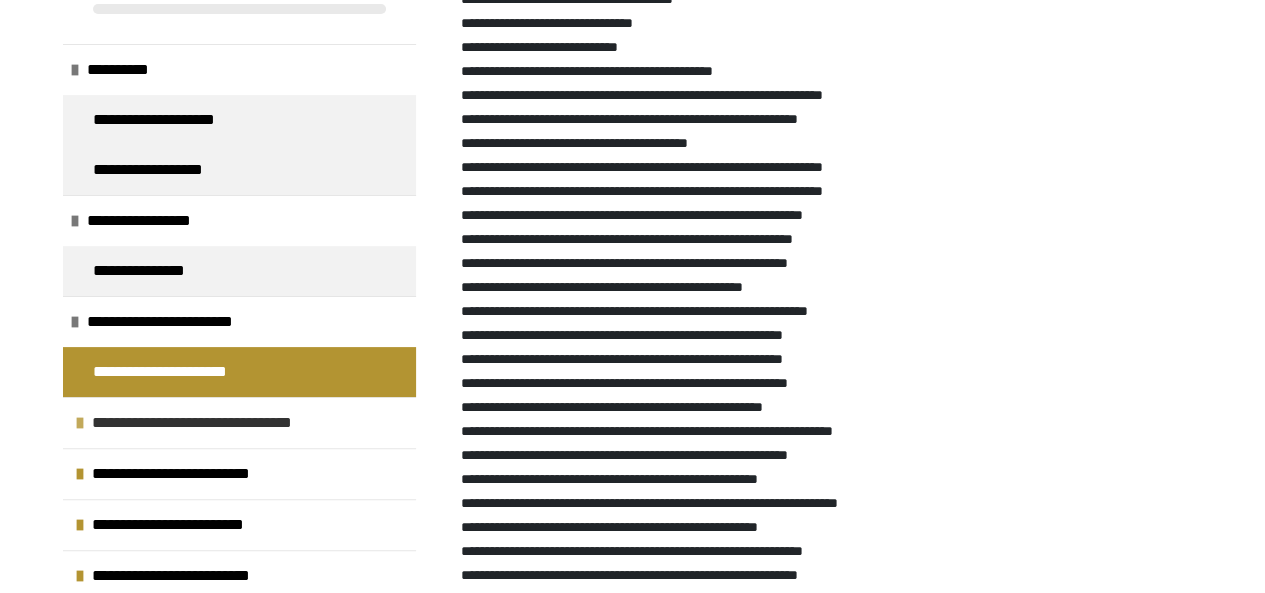 click on "**********" at bounding box center (220, 423) 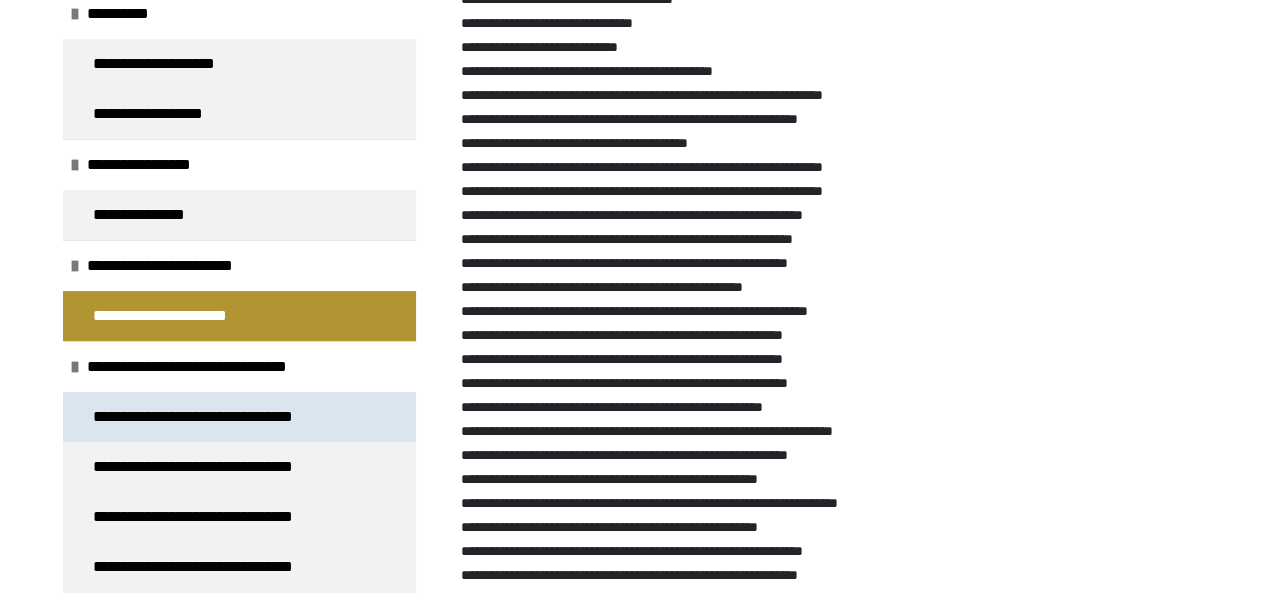scroll, scrollTop: 122, scrollLeft: 0, axis: vertical 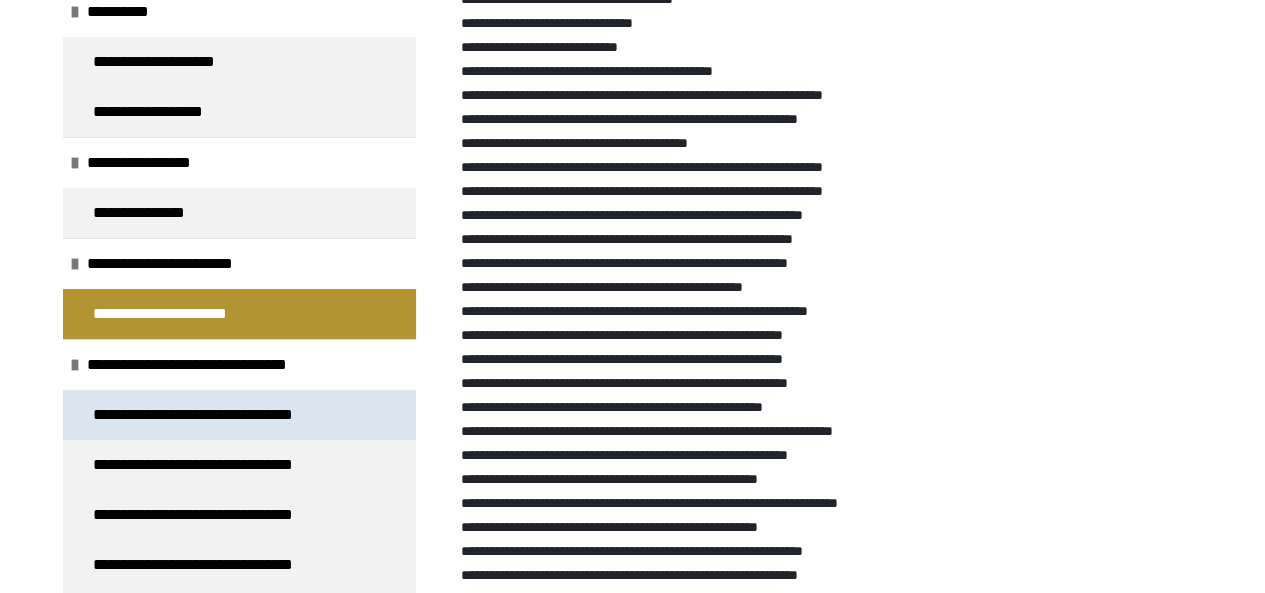 click on "**********" at bounding box center [218, 415] 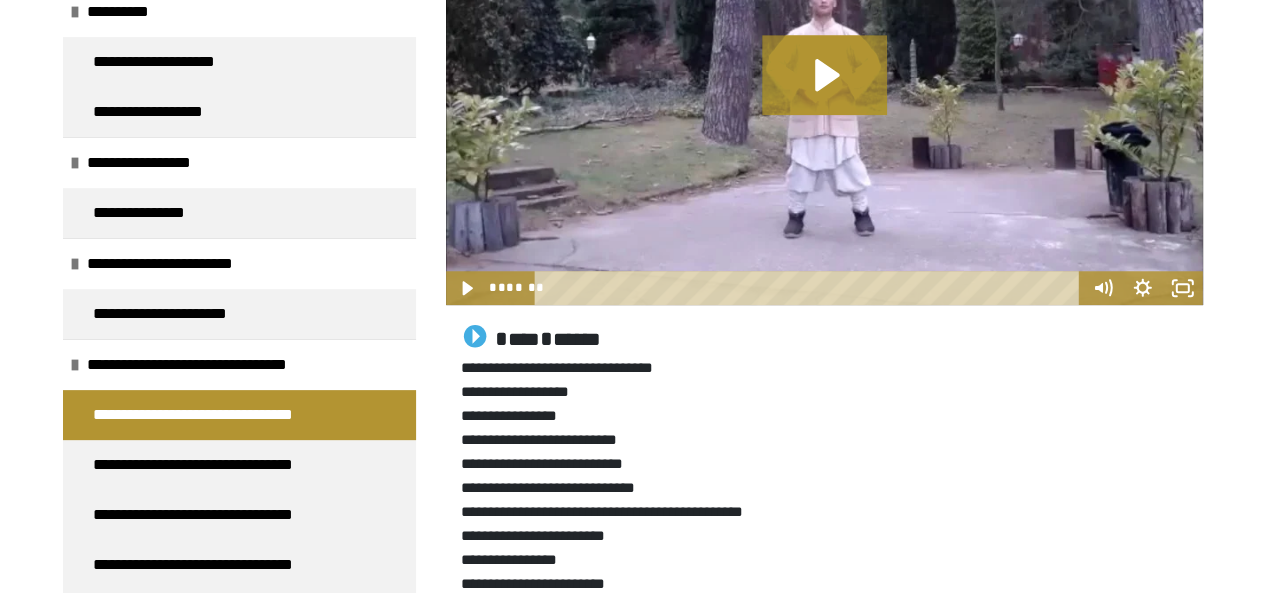 scroll, scrollTop: 768, scrollLeft: 0, axis: vertical 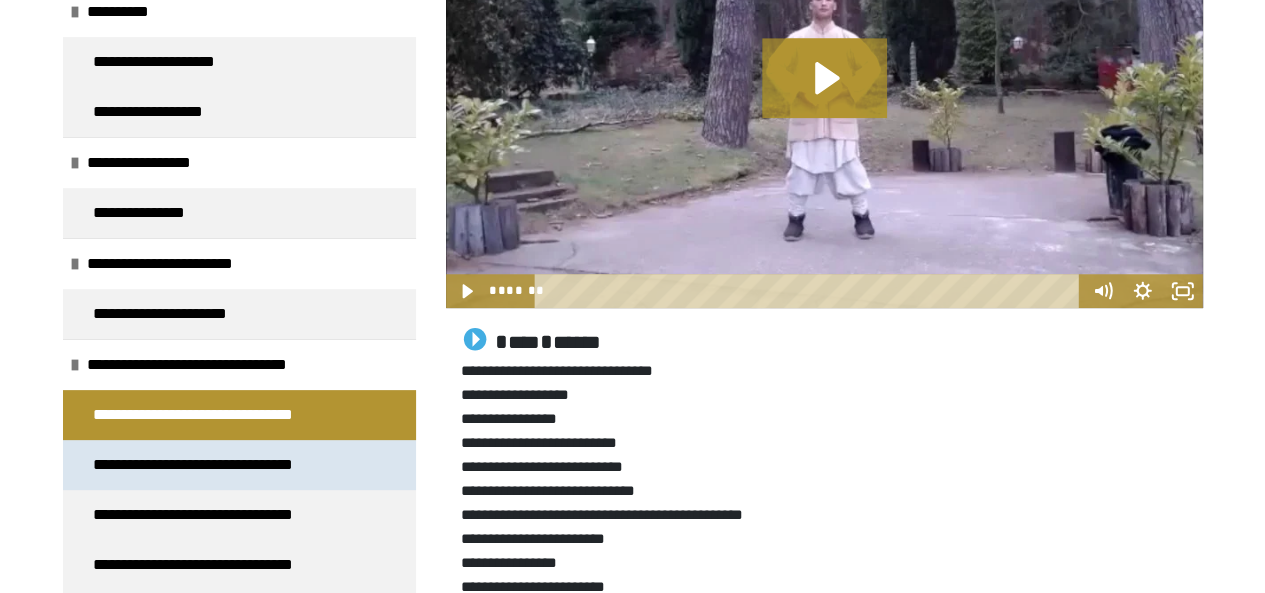 click on "**********" at bounding box center (218, 465) 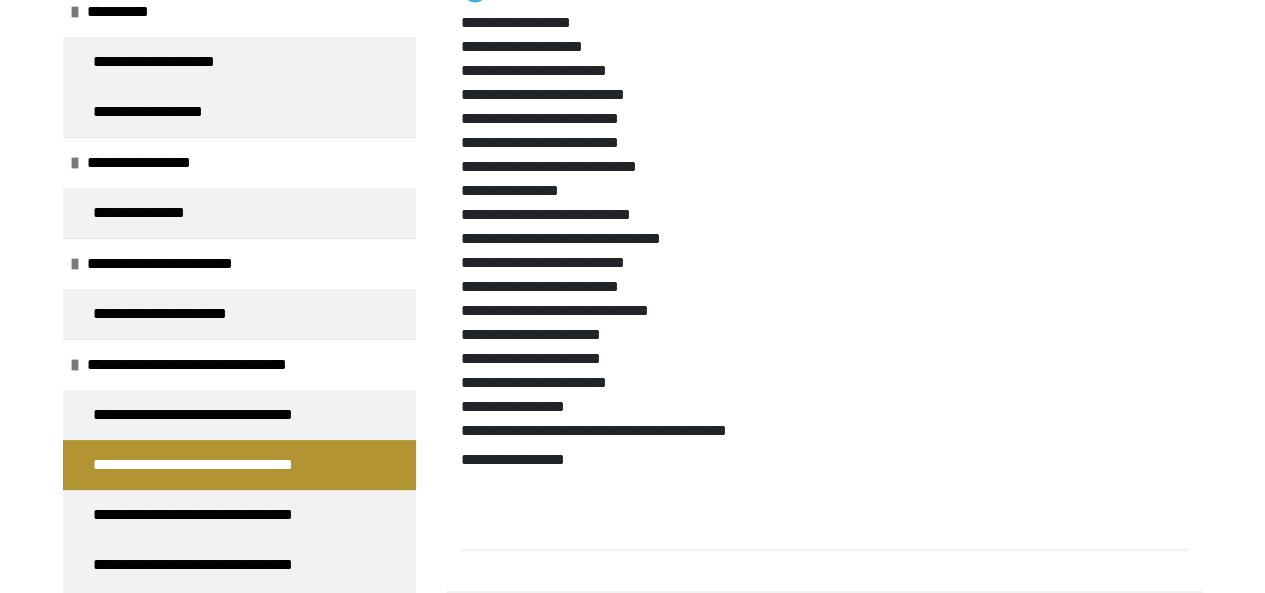 scroll, scrollTop: 1141, scrollLeft: 0, axis: vertical 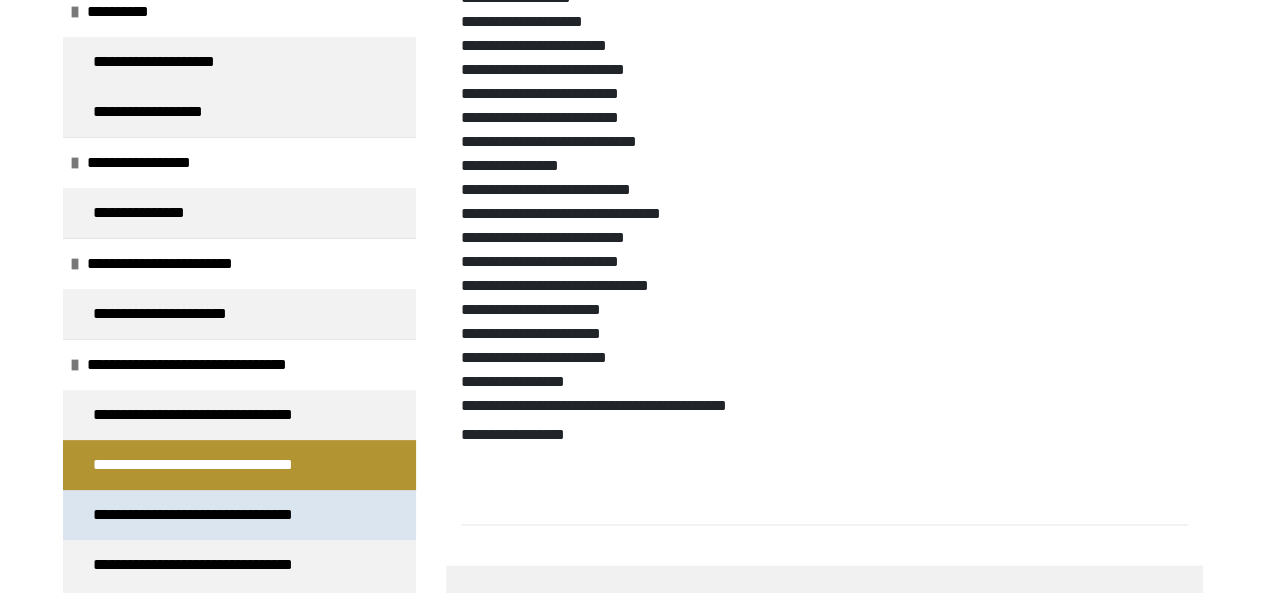 click on "**********" at bounding box center (218, 515) 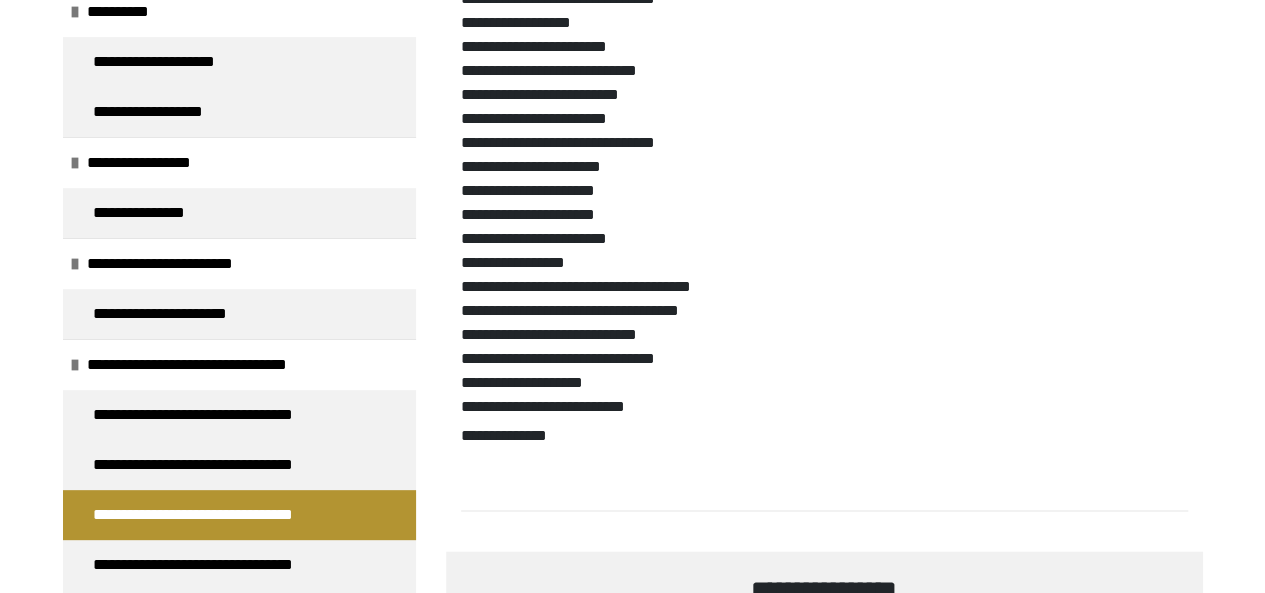 scroll, scrollTop: 1142, scrollLeft: 0, axis: vertical 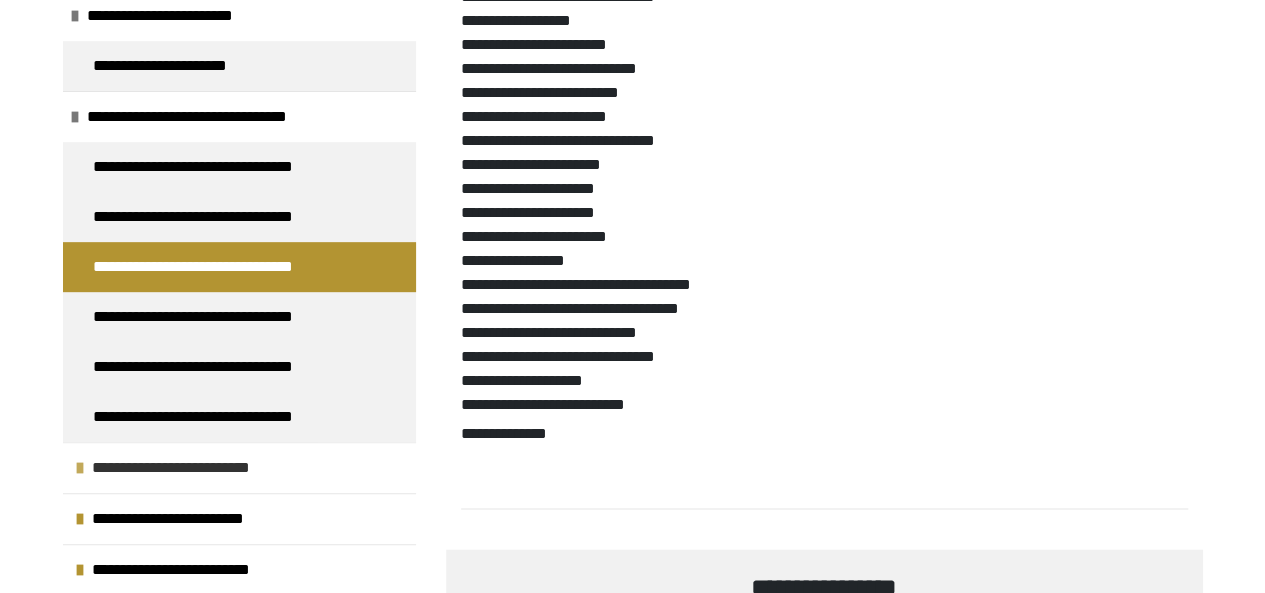 click on "**********" at bounding box center [194, 468] 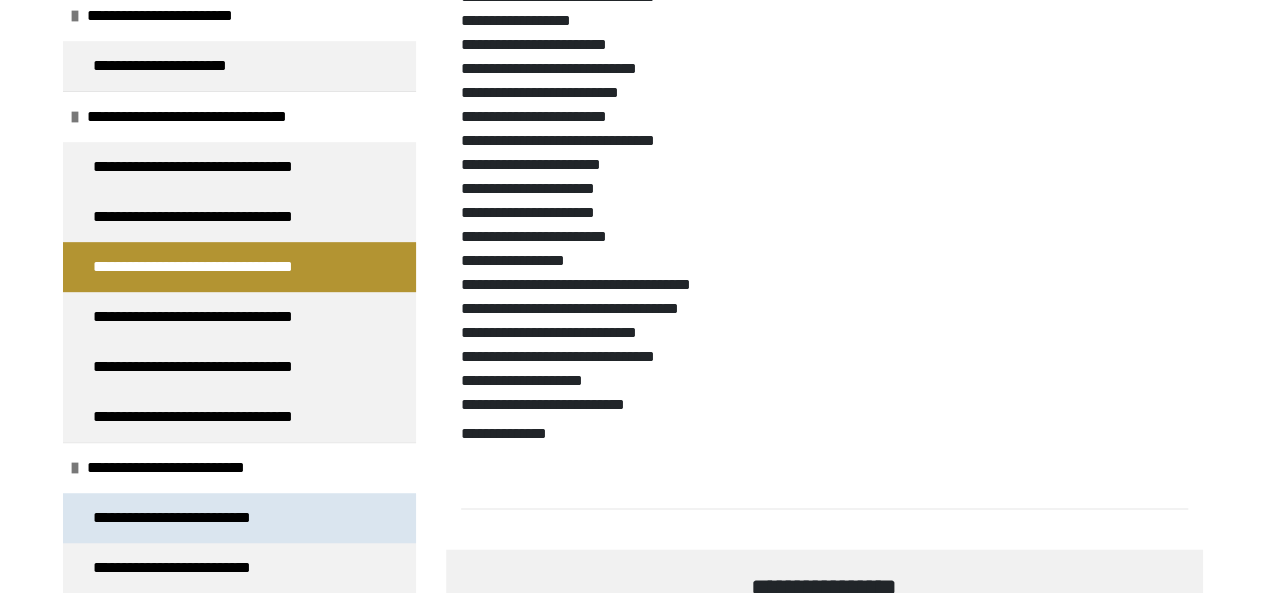 click on "**********" at bounding box center (191, 518) 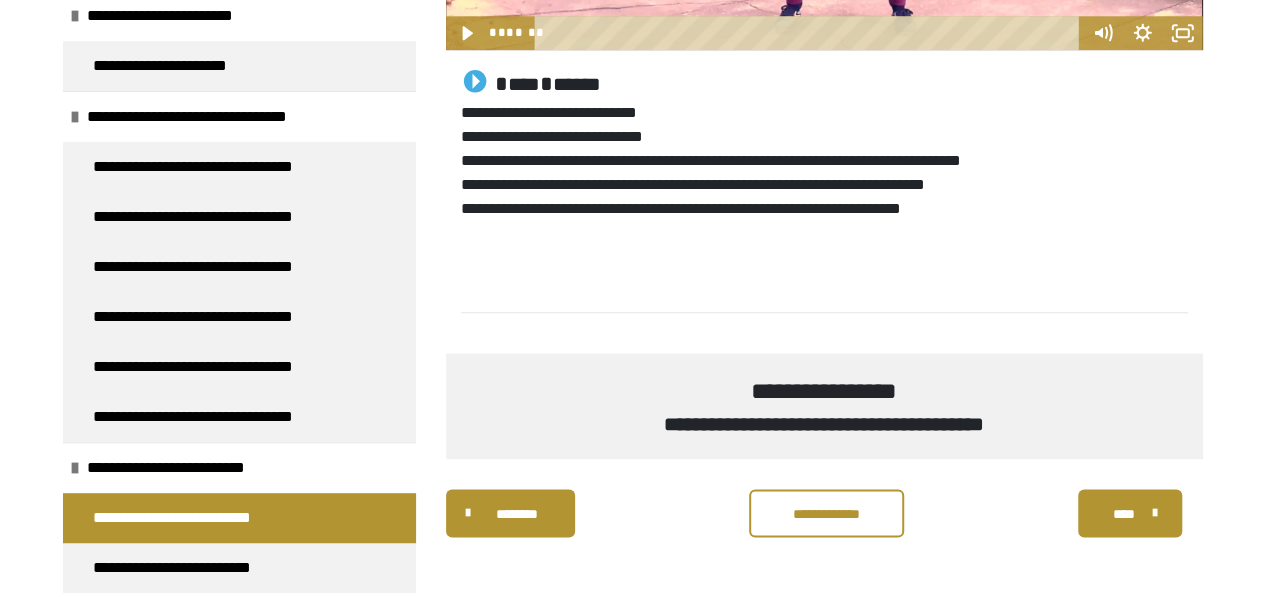 scroll, scrollTop: 1032, scrollLeft: 0, axis: vertical 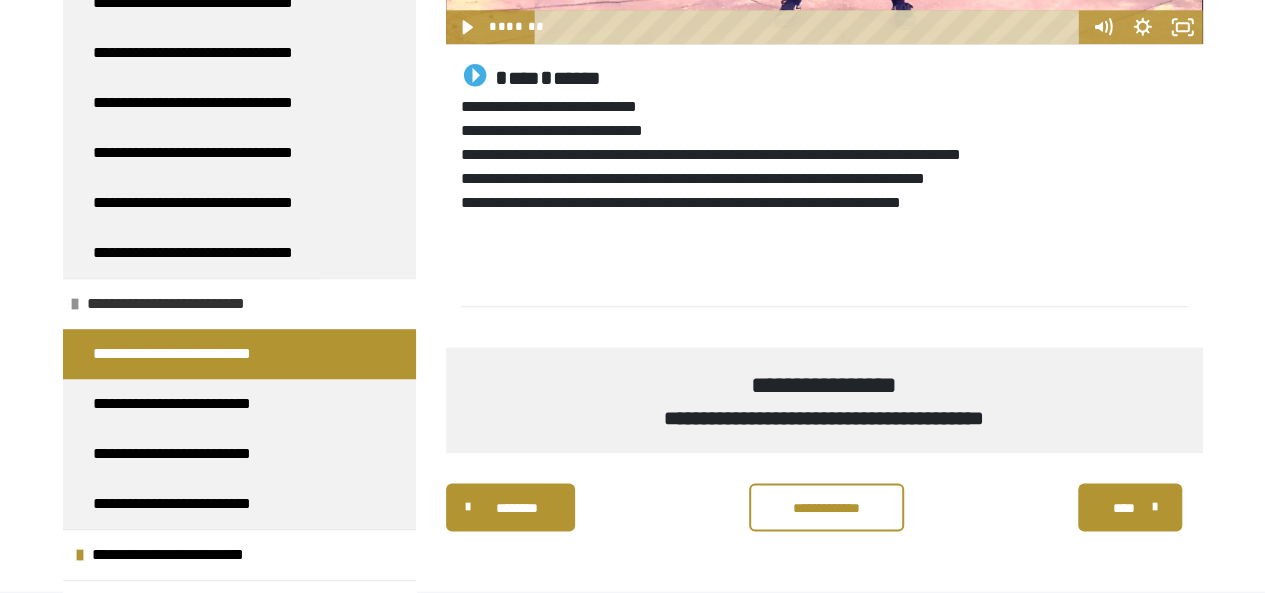 click on "**********" at bounding box center [189, 304] 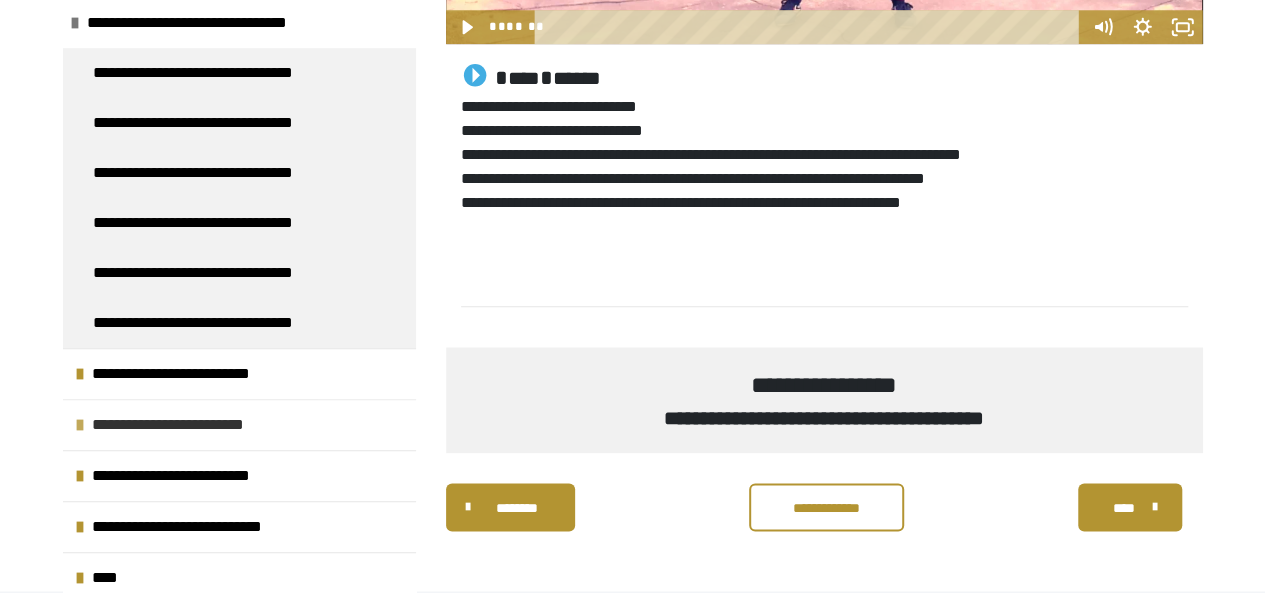 click on "**********" at bounding box center [187, 425] 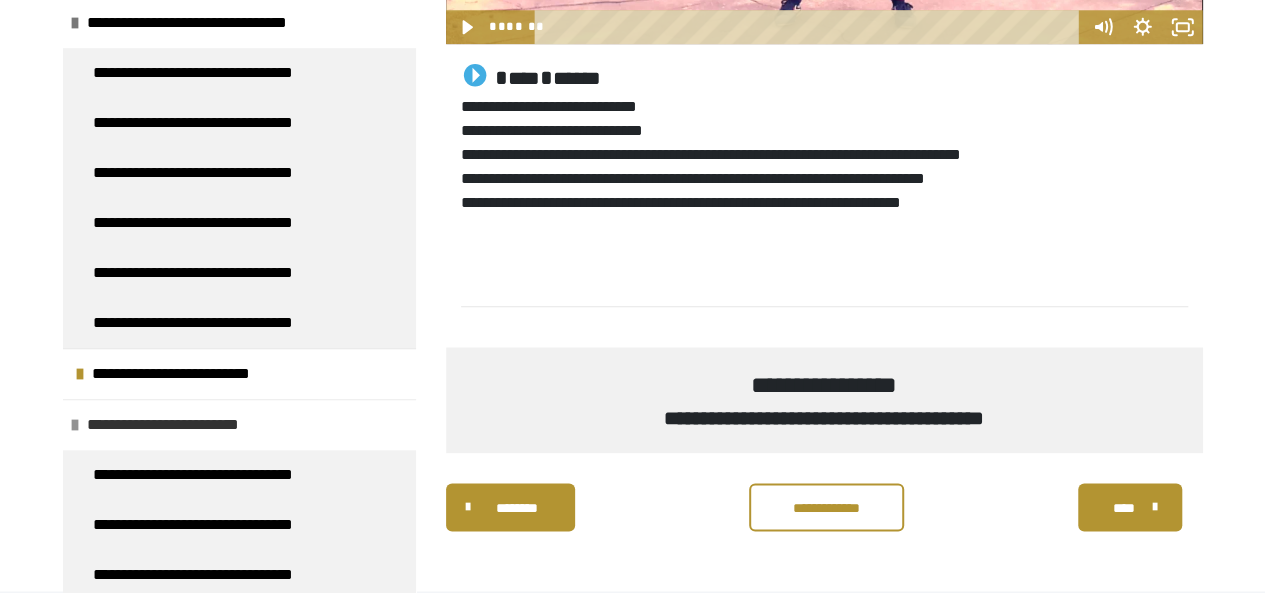 scroll, scrollTop: 534, scrollLeft: 0, axis: vertical 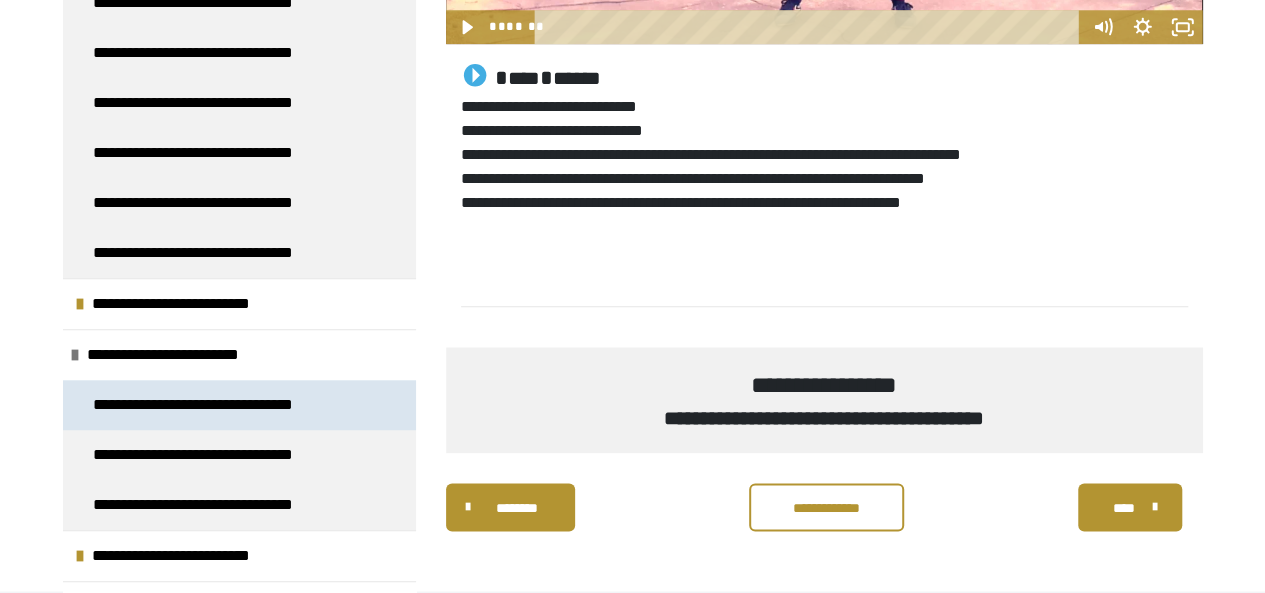 click on "**********" at bounding box center (220, 405) 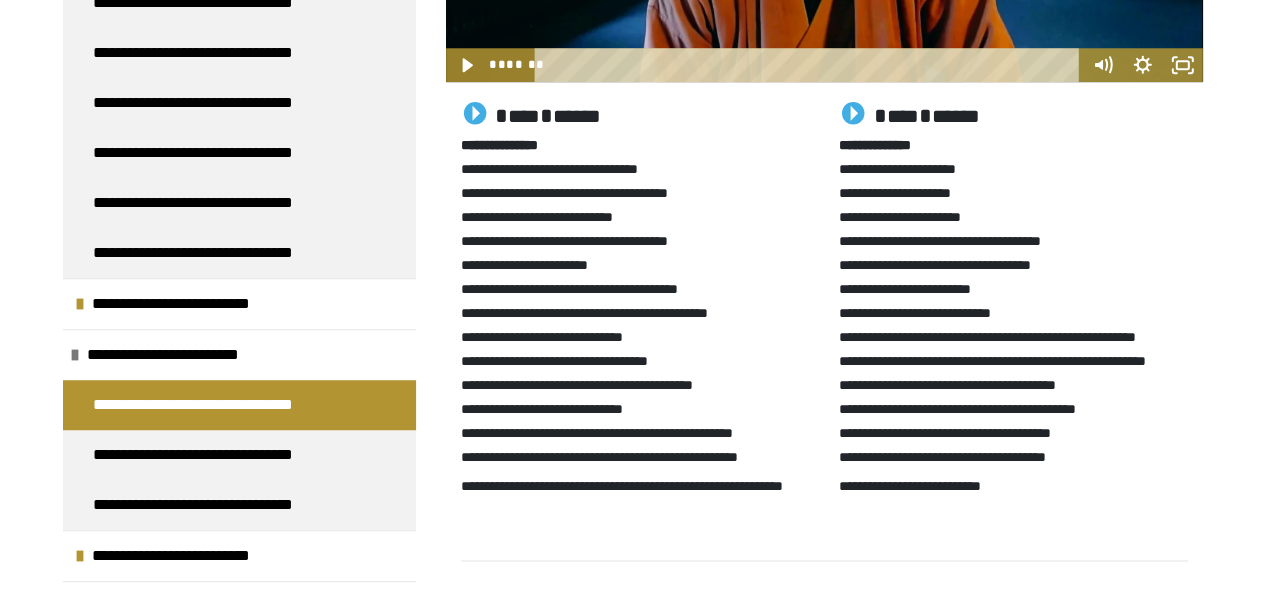 scroll, scrollTop: 987, scrollLeft: 0, axis: vertical 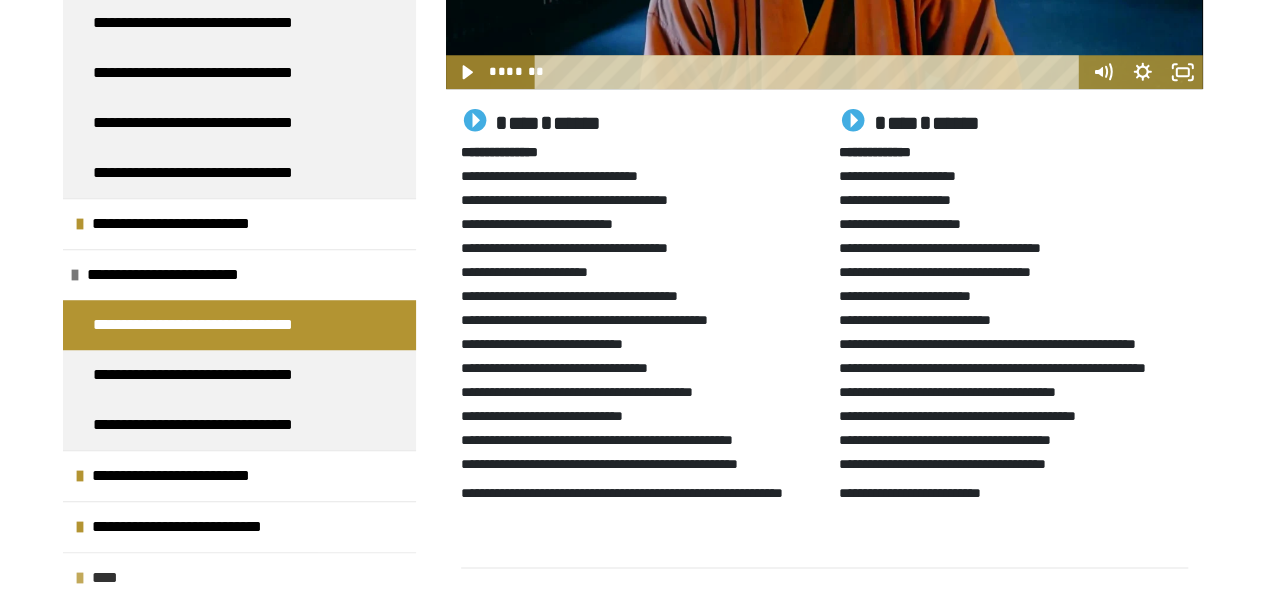 click on "****" at bounding box center (111, 578) 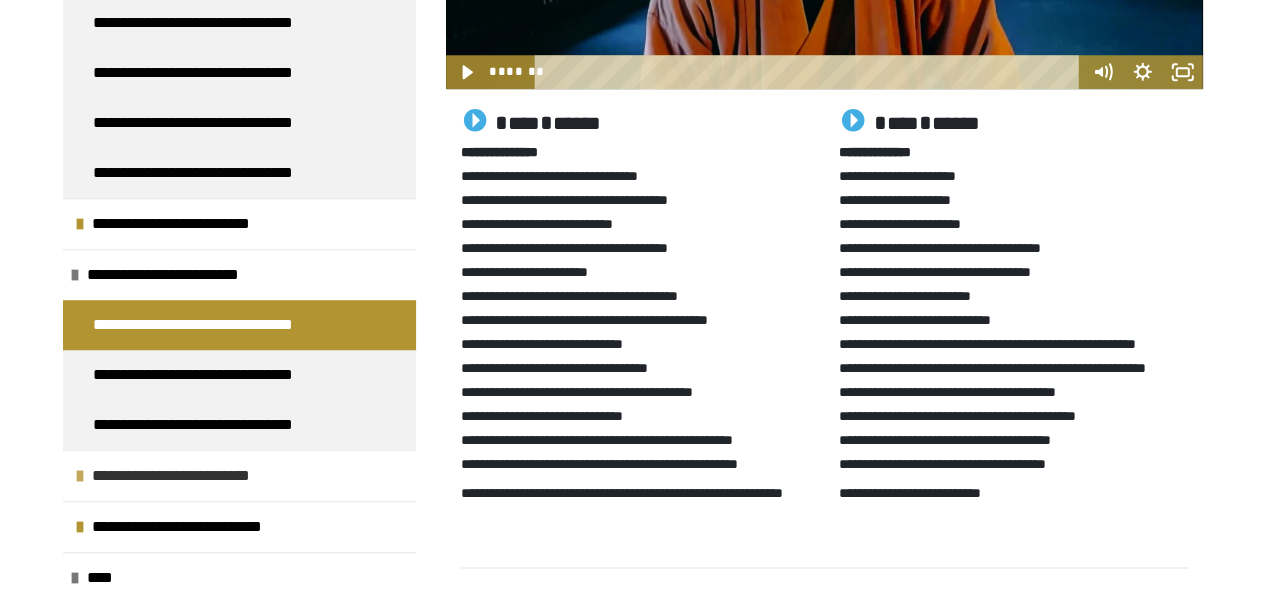 scroll, scrollTop: 664, scrollLeft: 0, axis: vertical 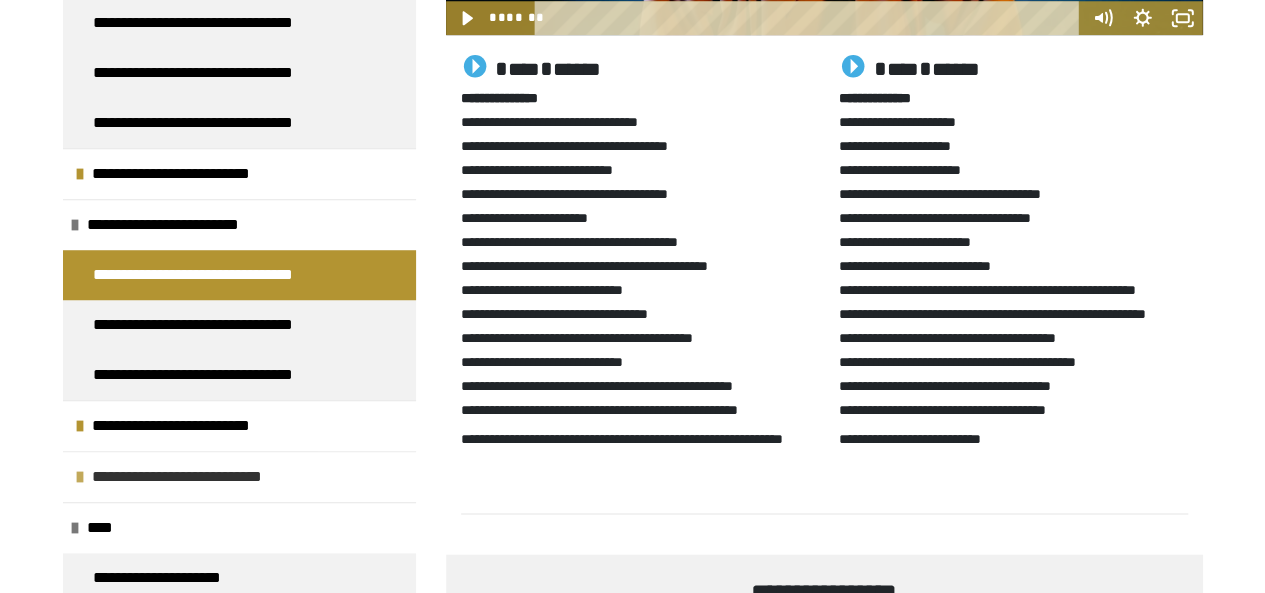 click on "**********" at bounding box center (199, 477) 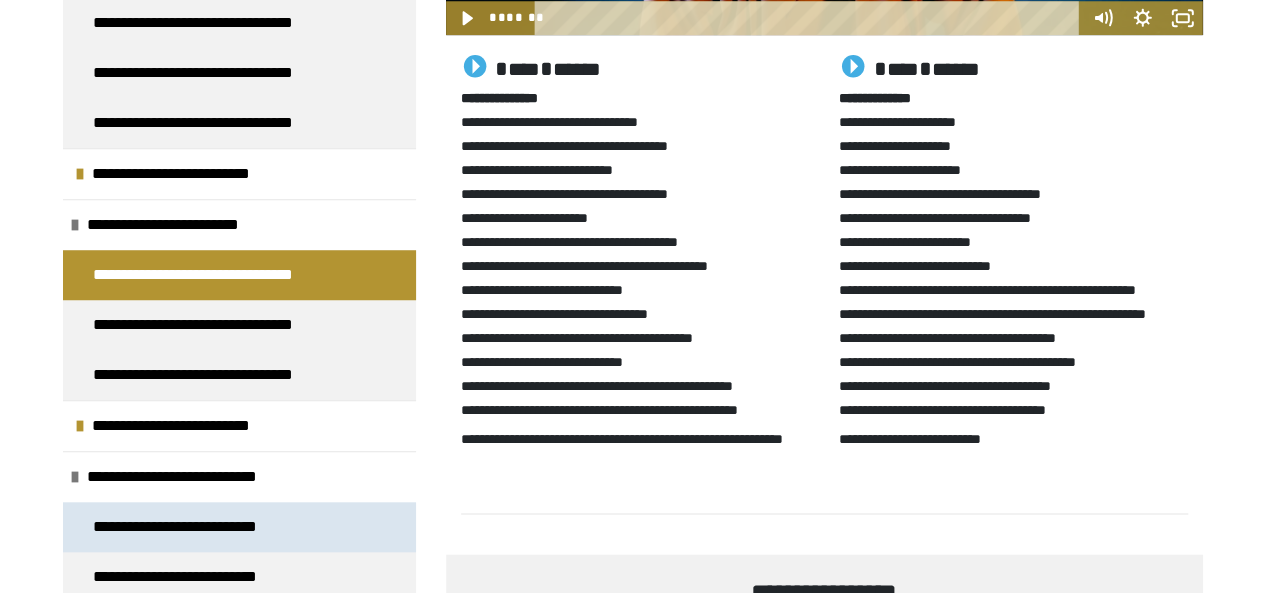 click on "**********" at bounding box center (201, 527) 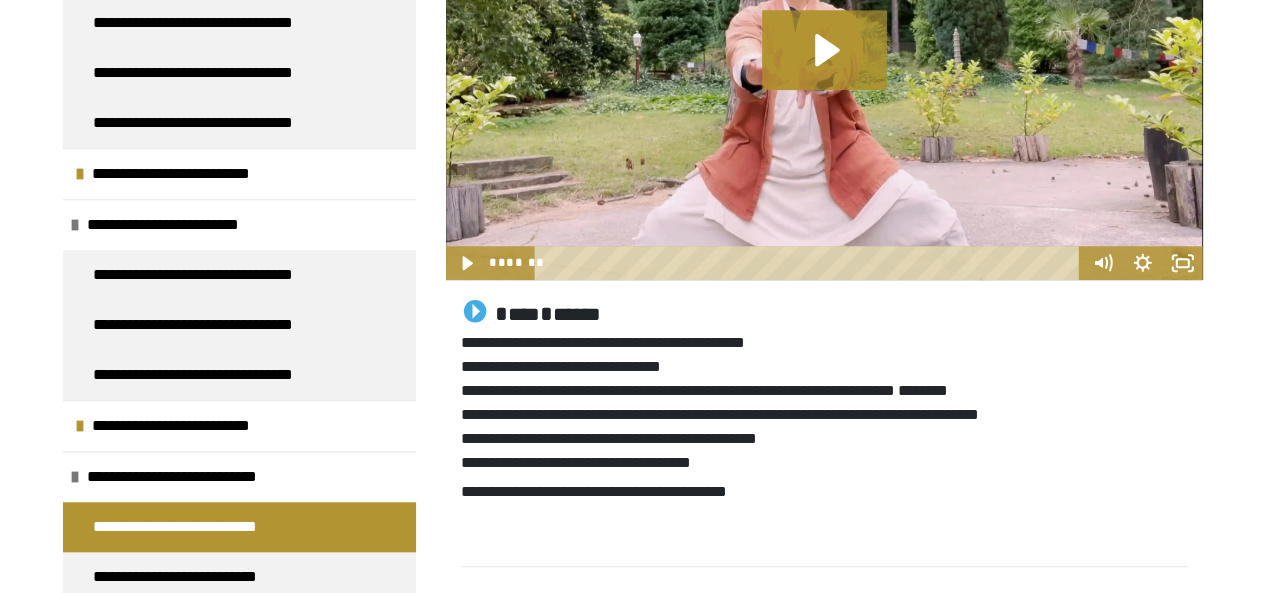 scroll, scrollTop: 796, scrollLeft: 0, axis: vertical 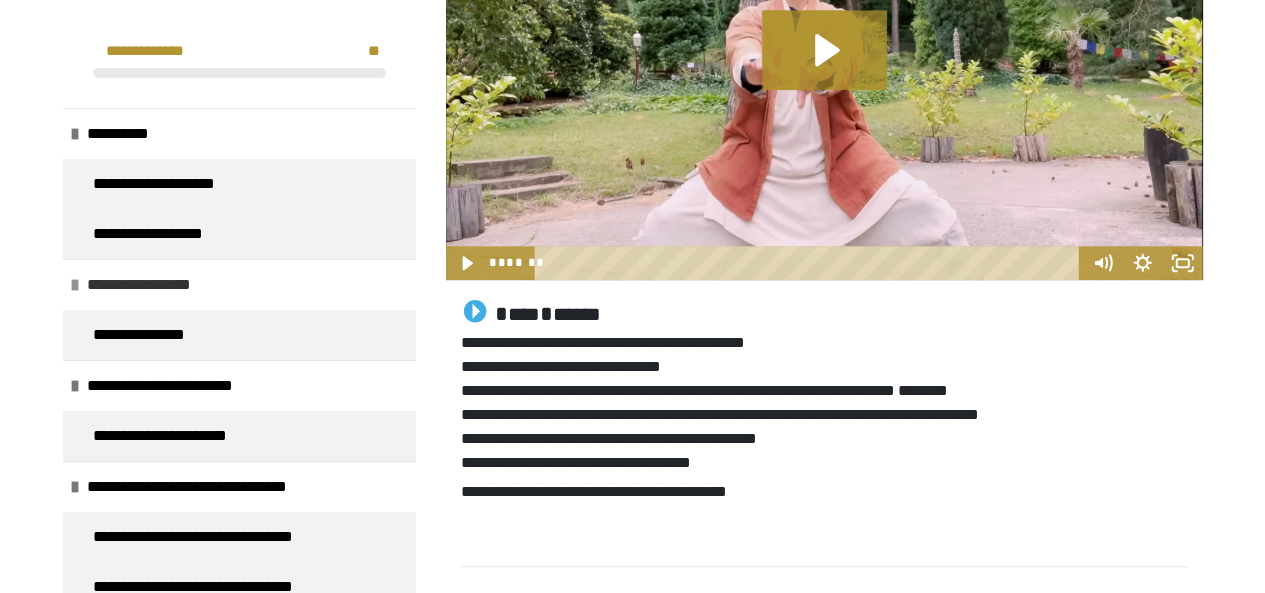 click on "**********" at bounding box center (157, 285) 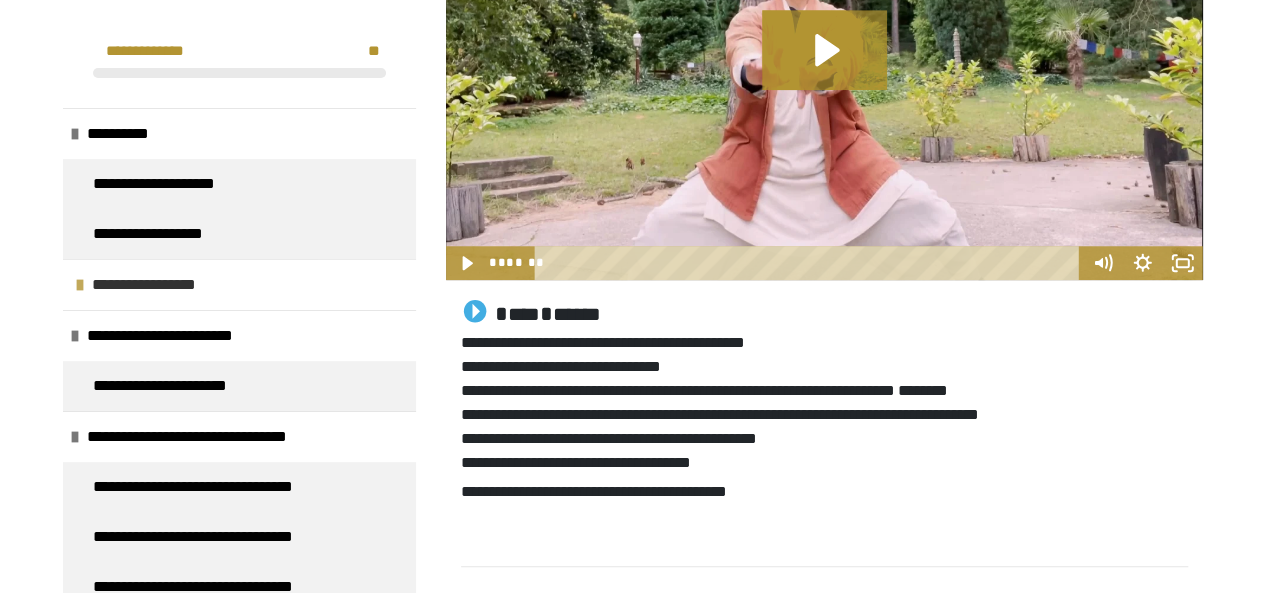 click on "**********" at bounding box center (162, 285) 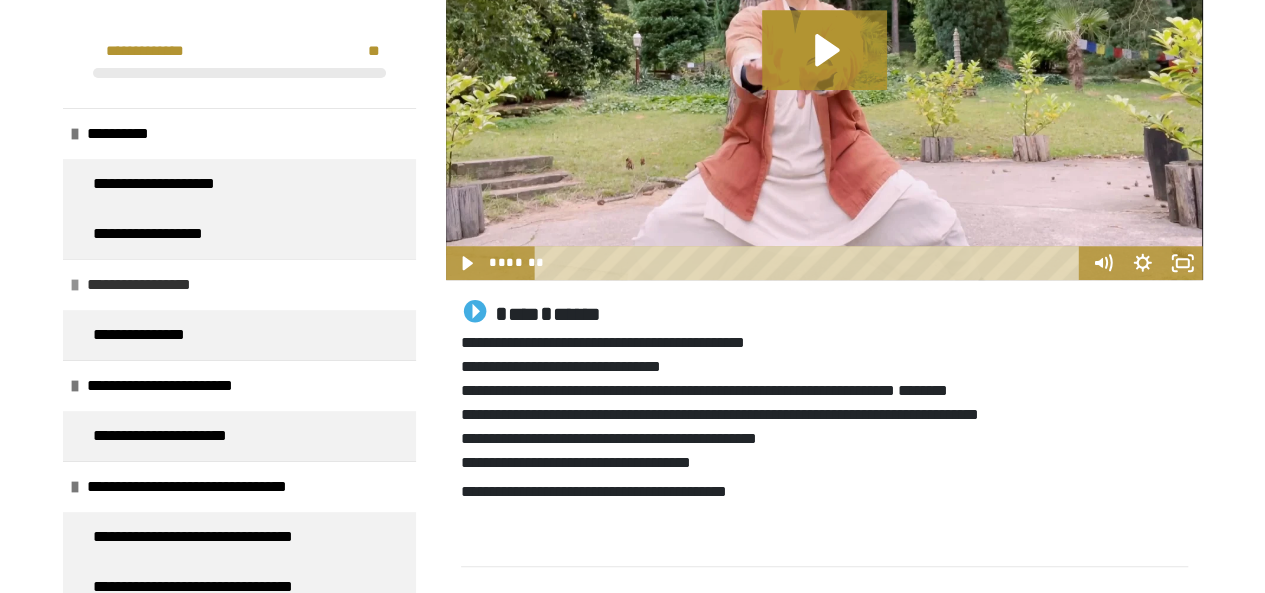 click on "**********" at bounding box center [157, 285] 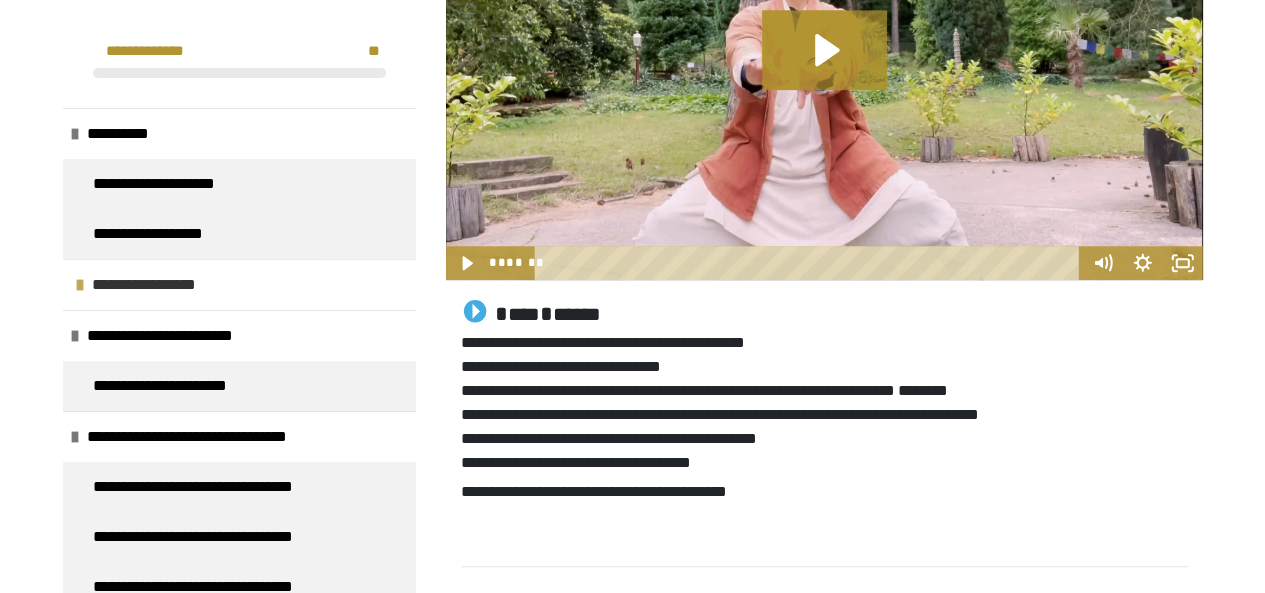 click on "**********" at bounding box center [239, 284] 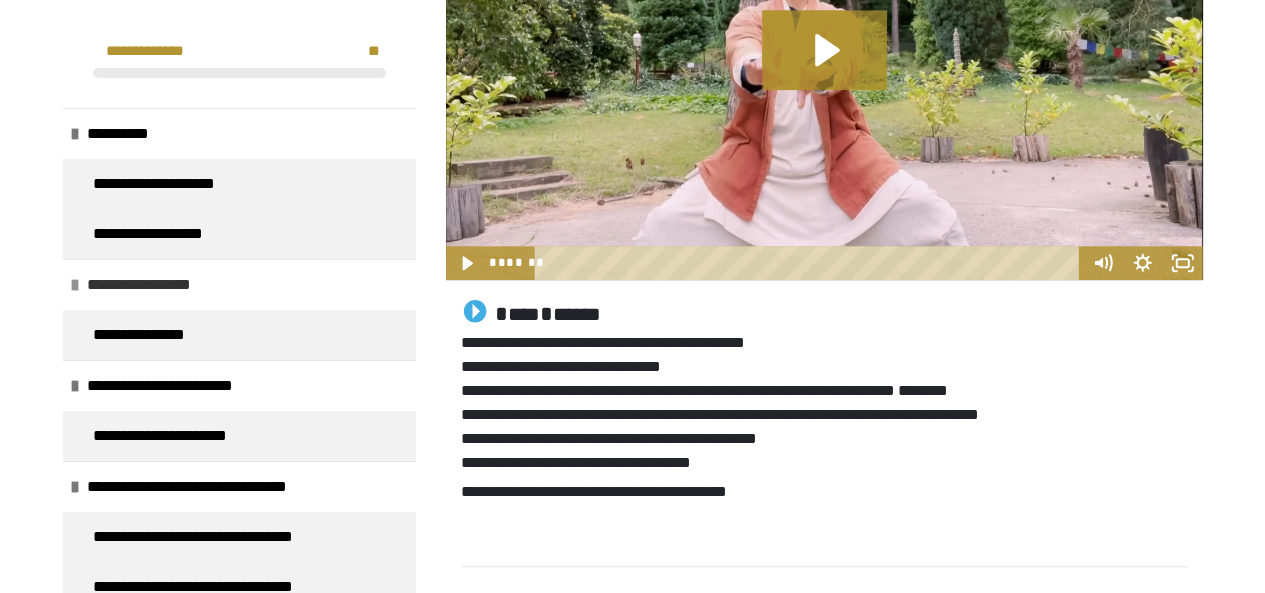 click on "**********" at bounding box center (157, 285) 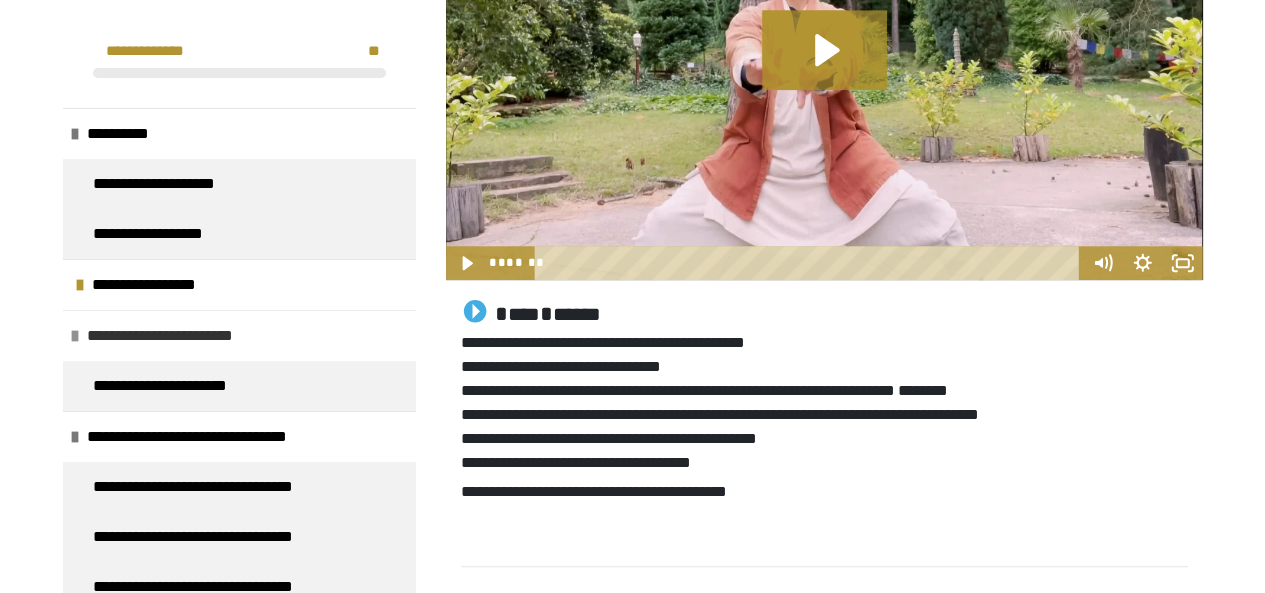 click on "**********" at bounding box center [178, 336] 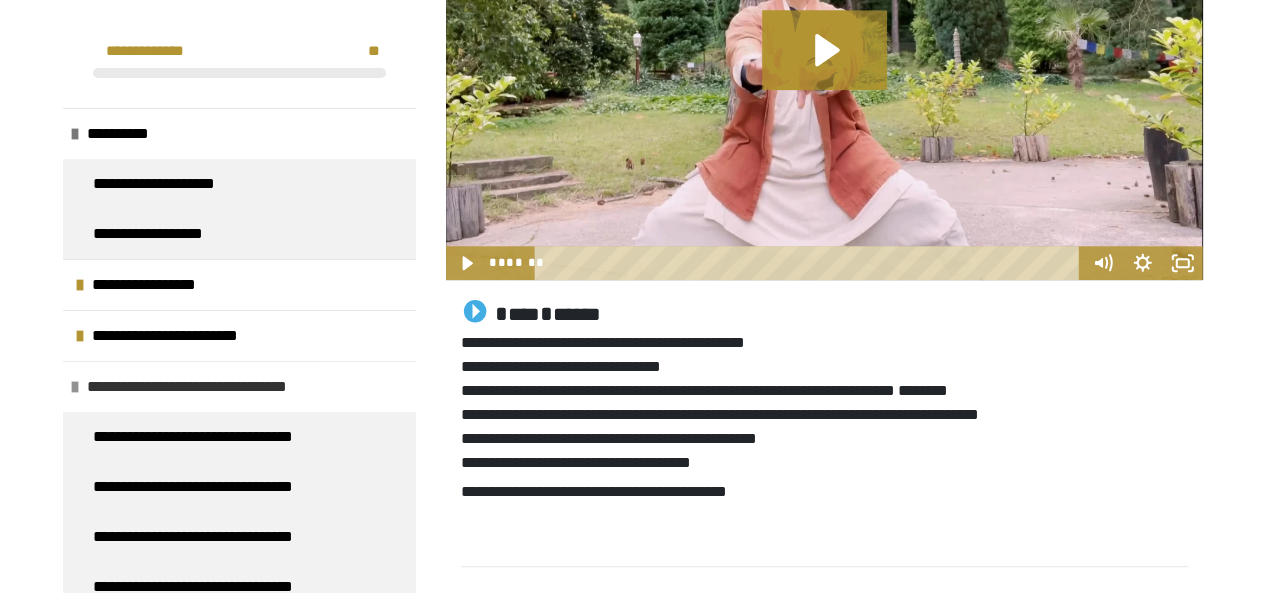 click on "**********" at bounding box center [239, 386] 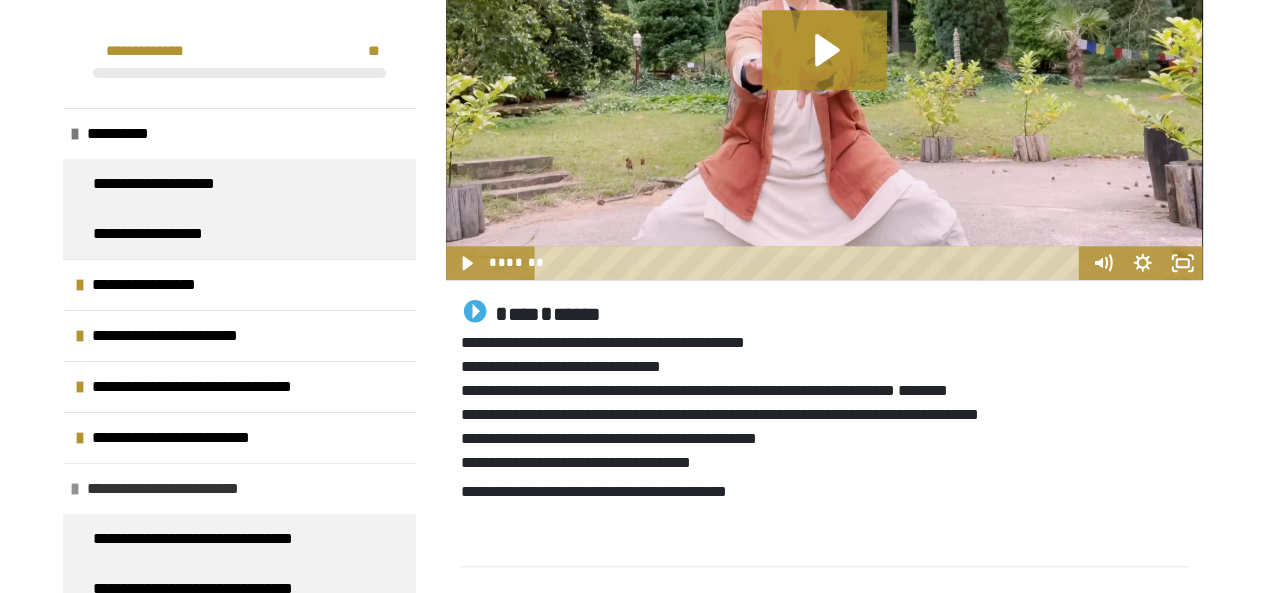 click at bounding box center (75, 489) 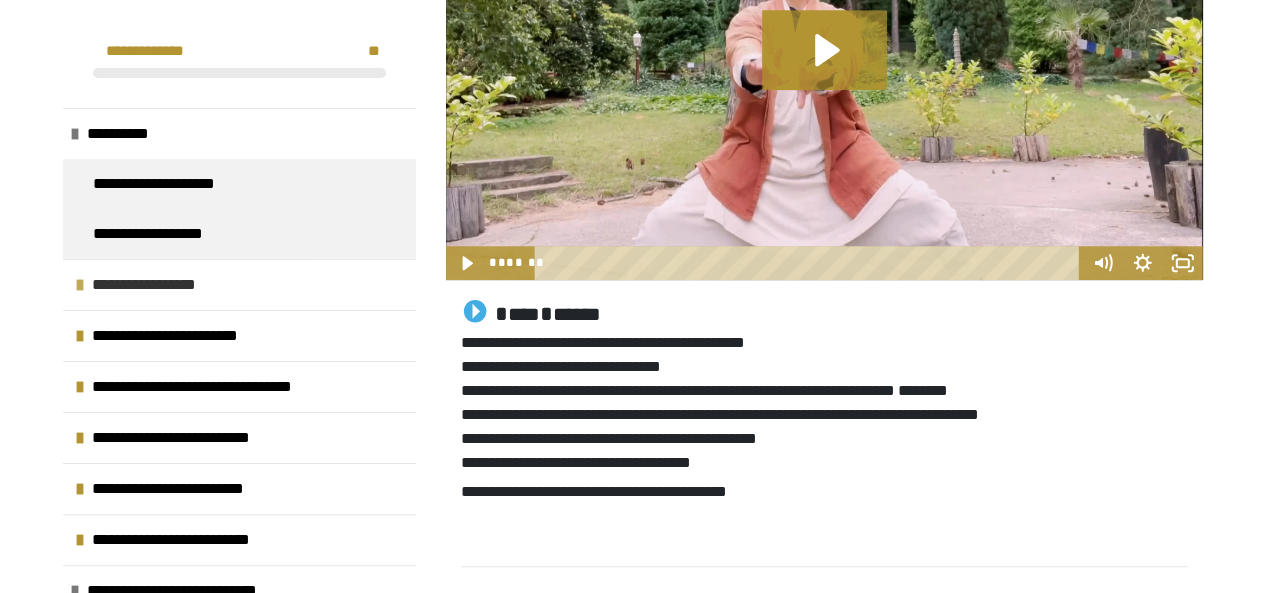 click on "**********" at bounding box center (162, 285) 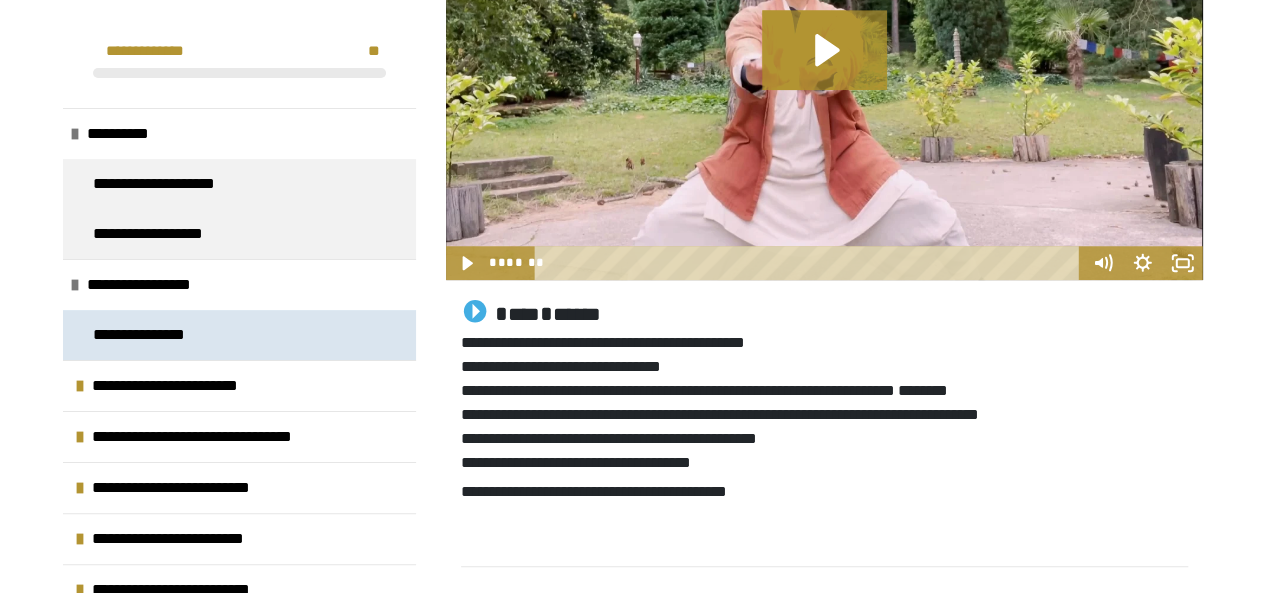 click on "**********" at bounding box center (154, 335) 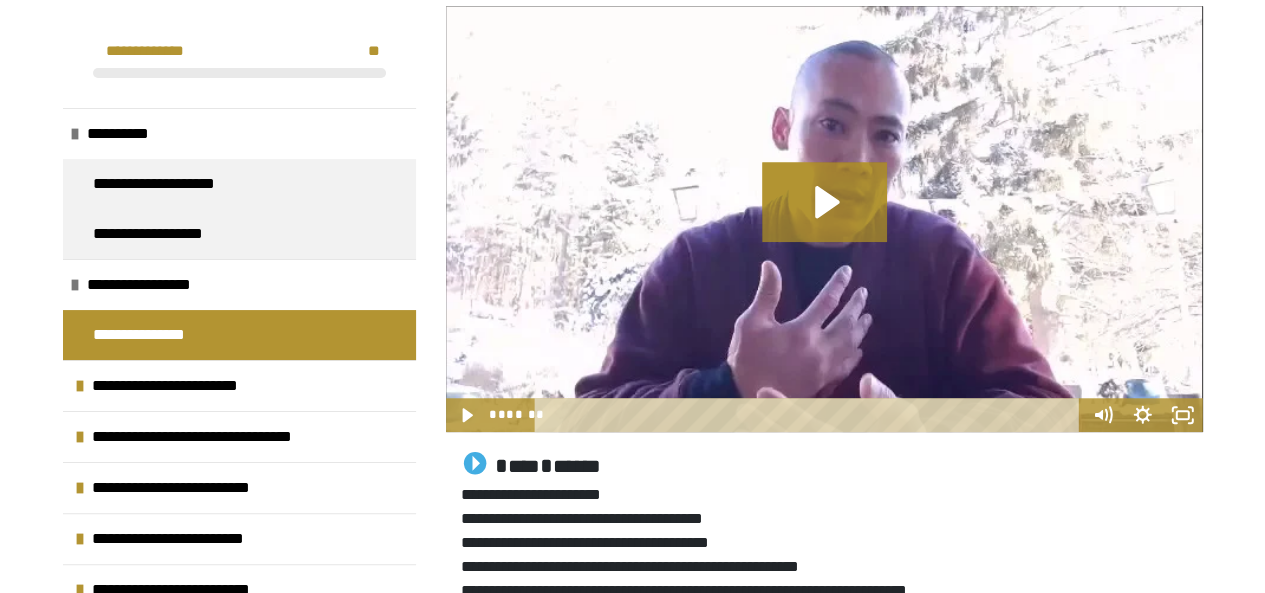 scroll, scrollTop: 666, scrollLeft: 0, axis: vertical 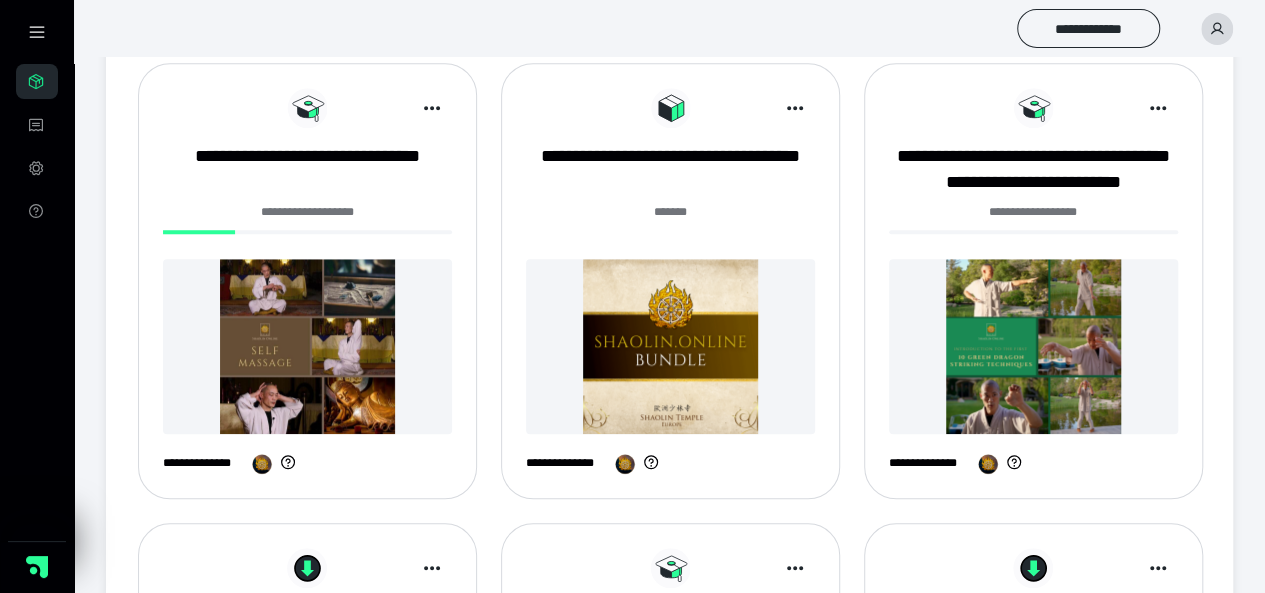 click at bounding box center [1033, 346] 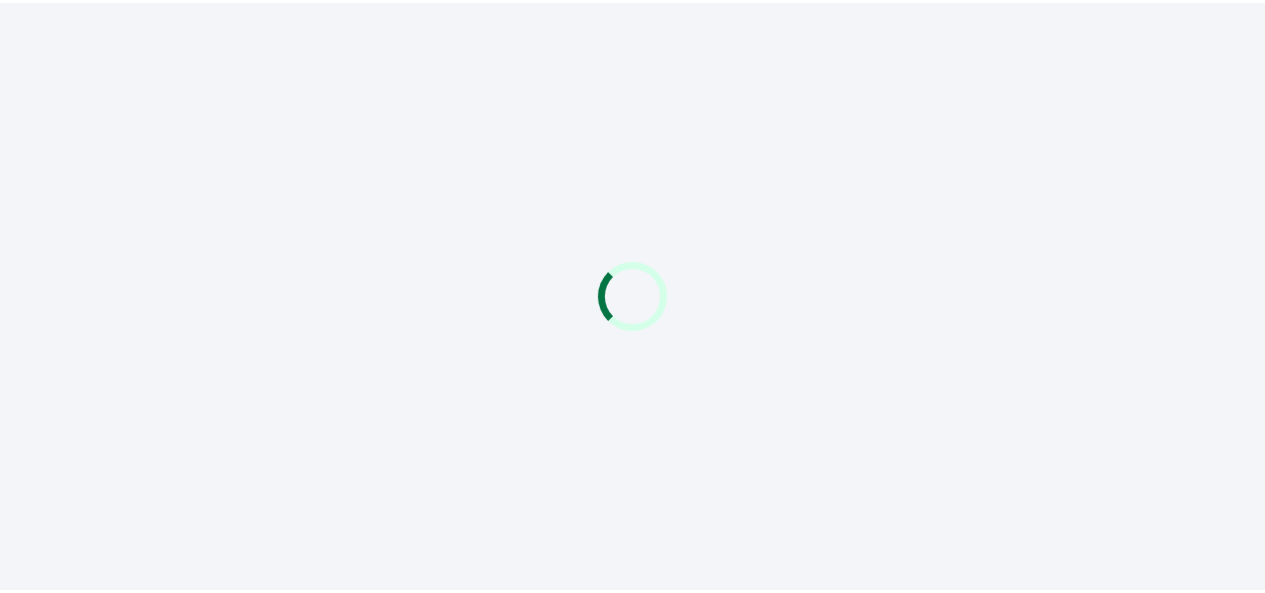 scroll, scrollTop: 0, scrollLeft: 0, axis: both 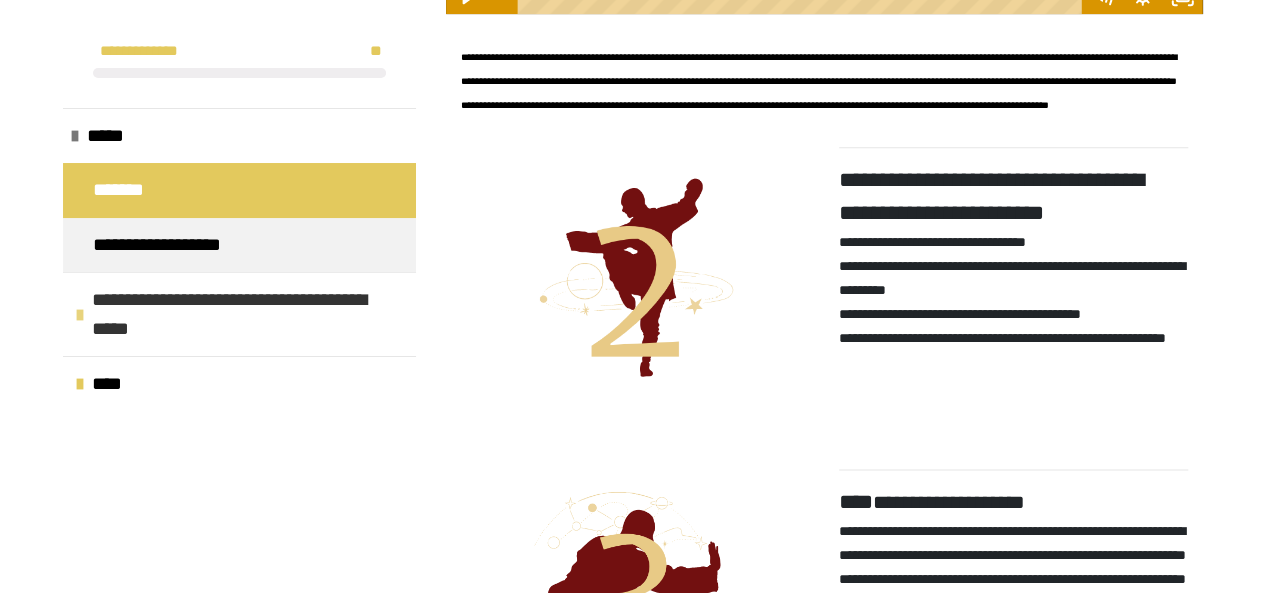 click on "**********" at bounding box center [249, 314] 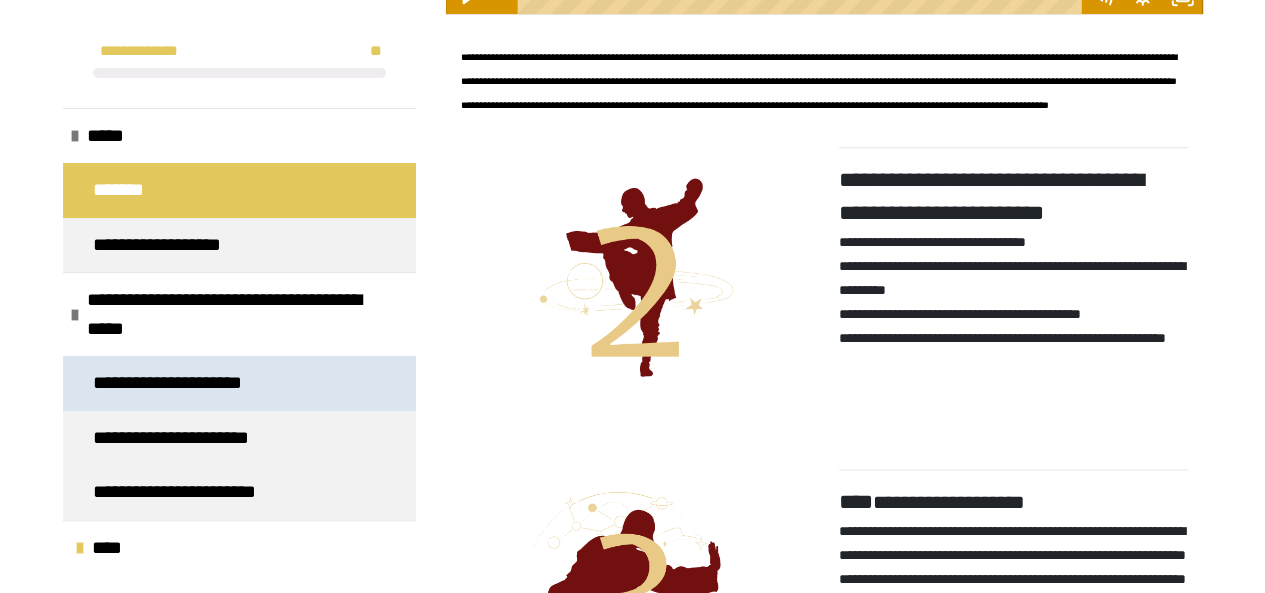 click on "**********" at bounding box center (176, 383) 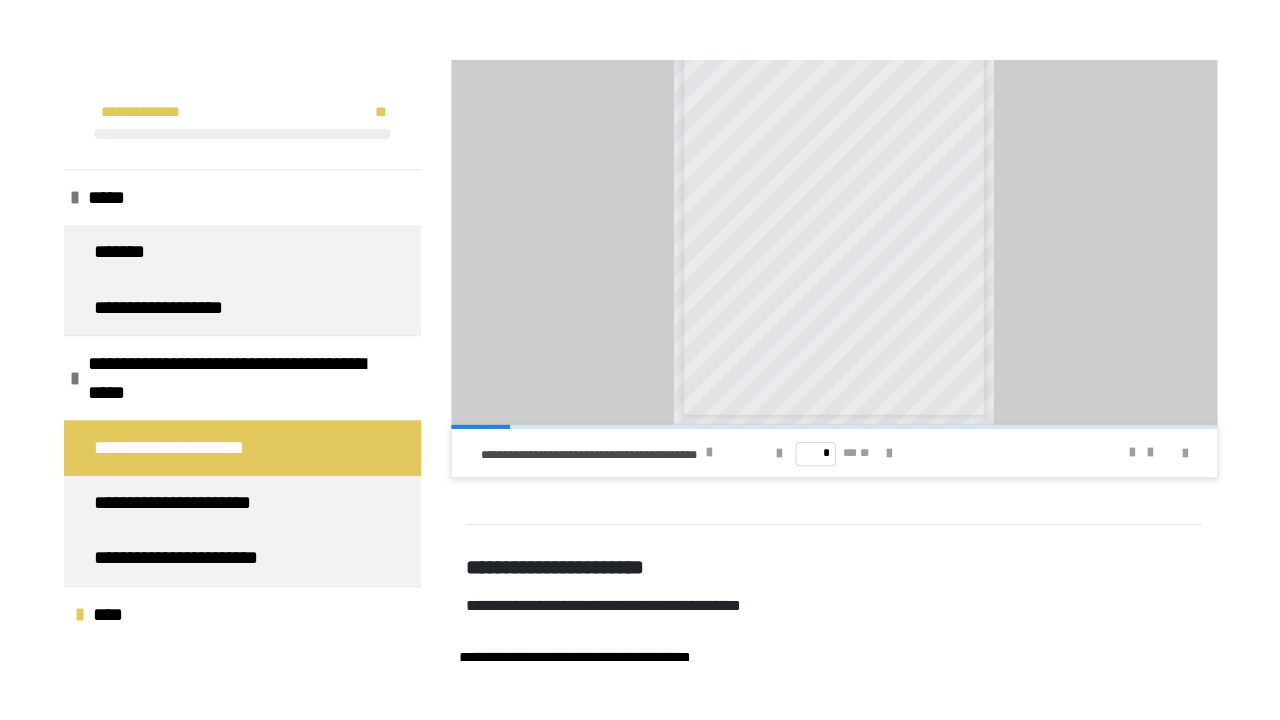 scroll, scrollTop: 1692, scrollLeft: 0, axis: vertical 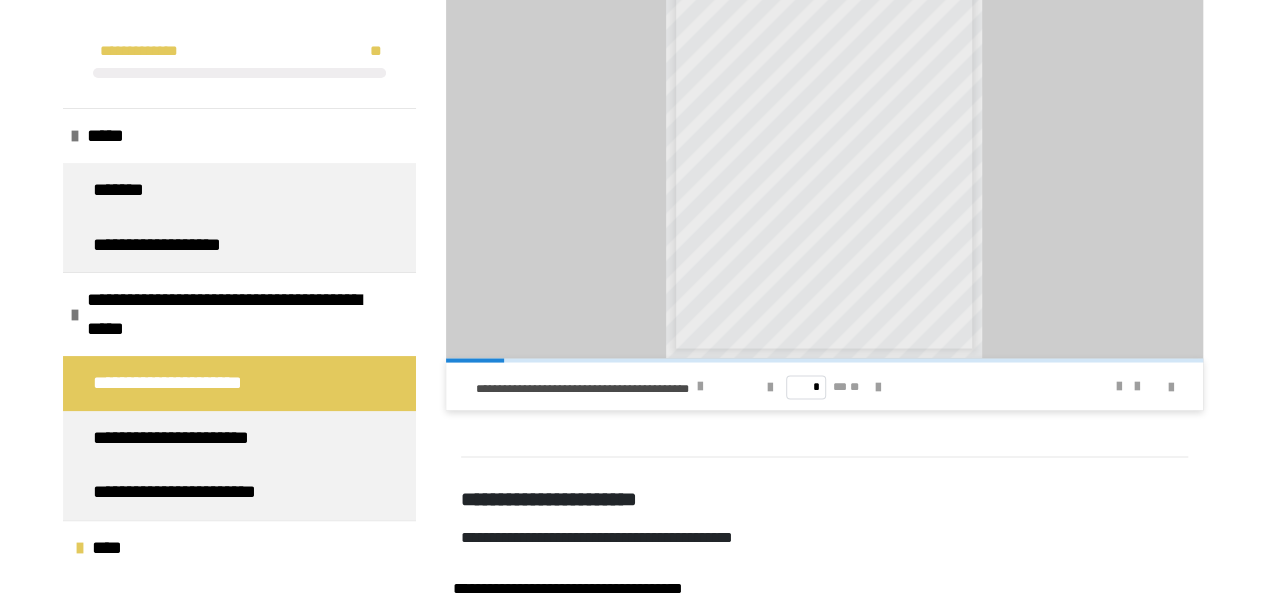 click at bounding box center [1159, 386] 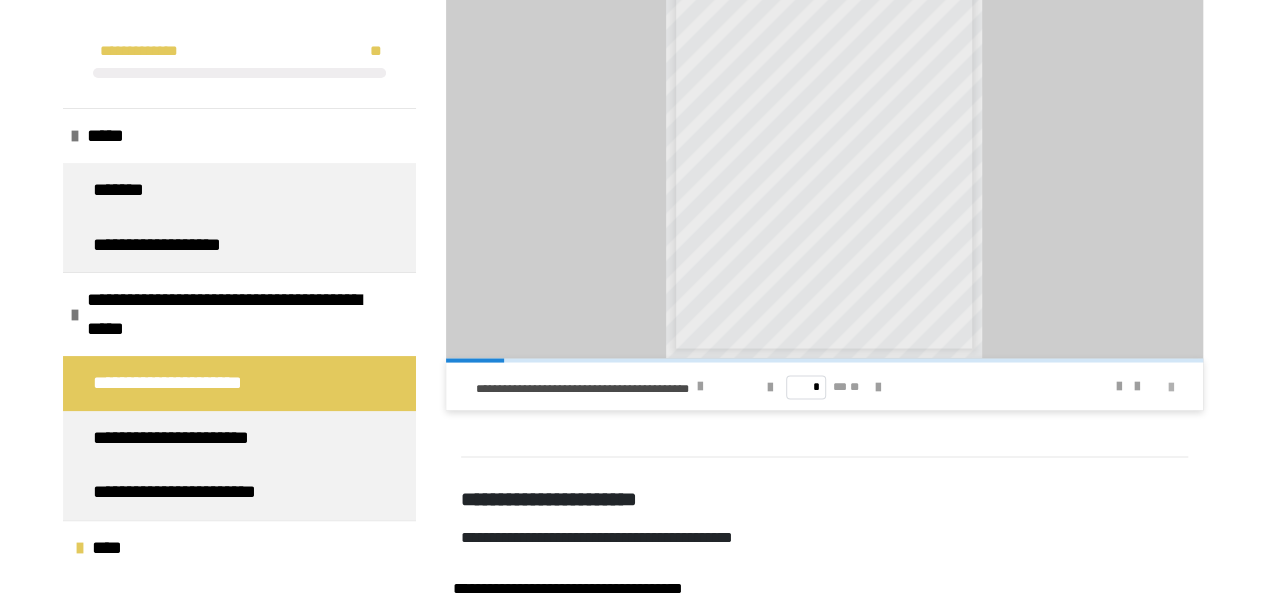 click on "* ** **" at bounding box center (824, 386) 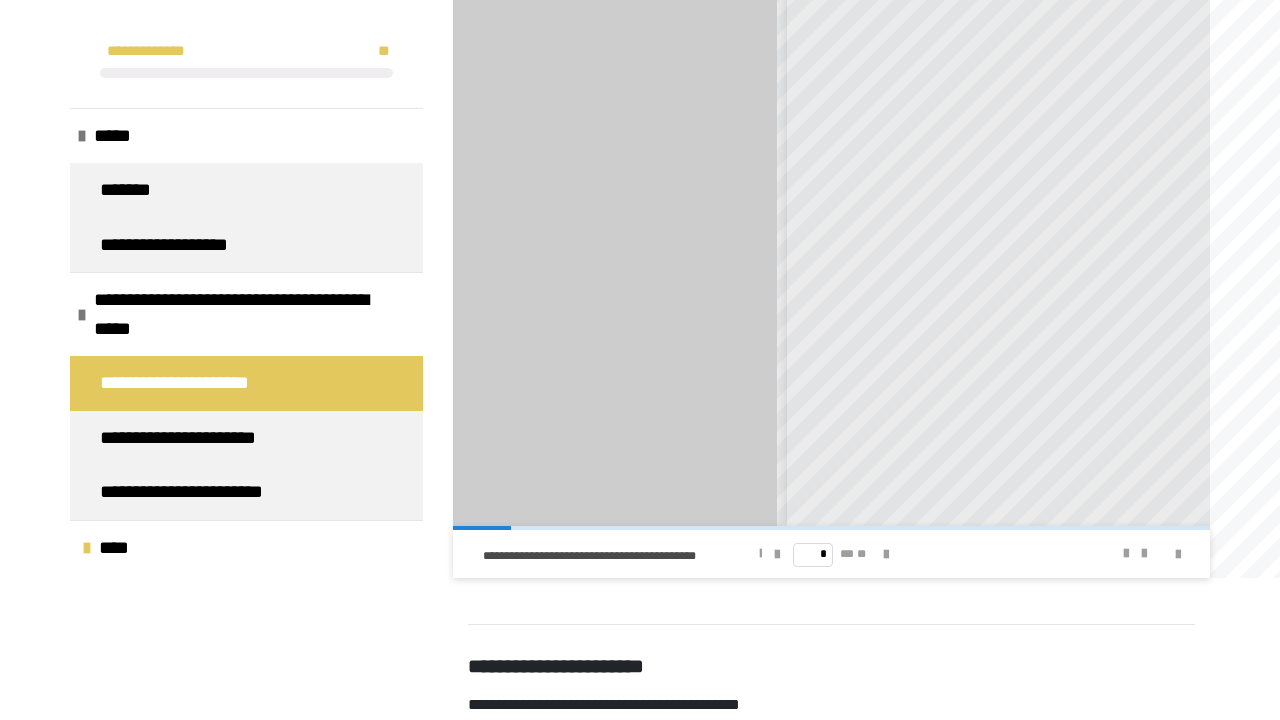 scroll, scrollTop: 112, scrollLeft: 0, axis: vertical 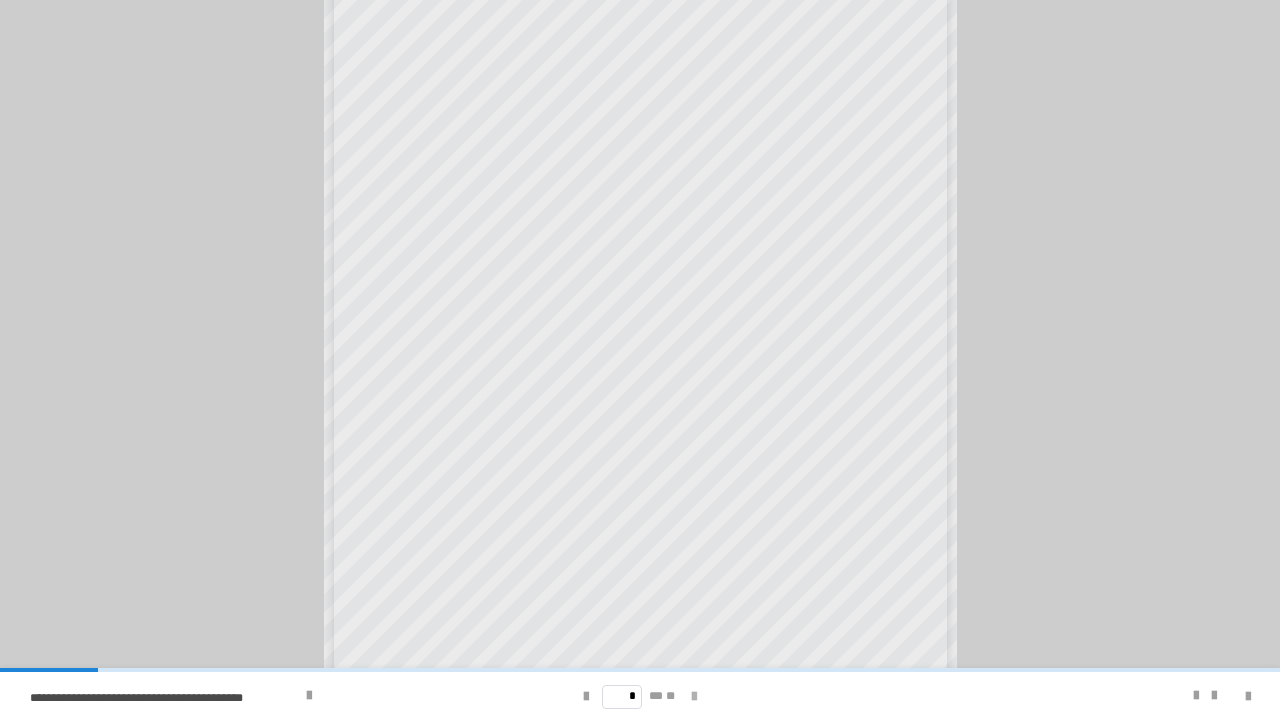click at bounding box center [694, 697] 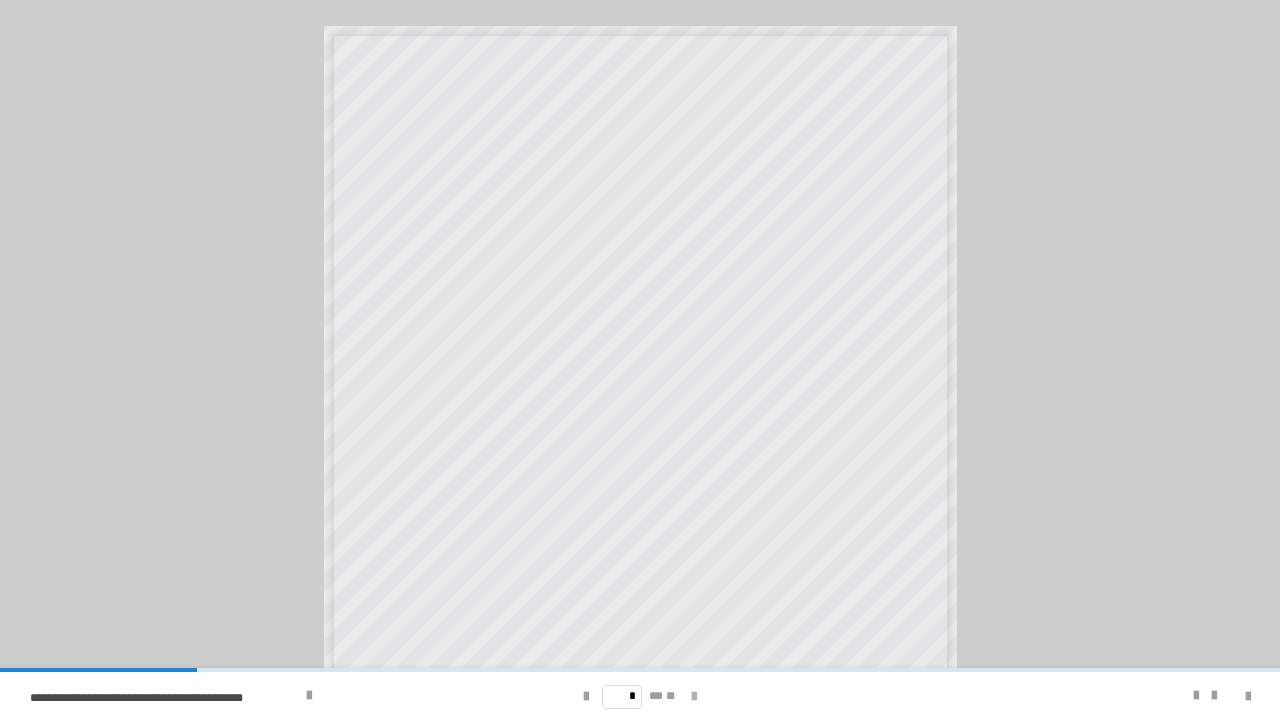 click at bounding box center [694, 697] 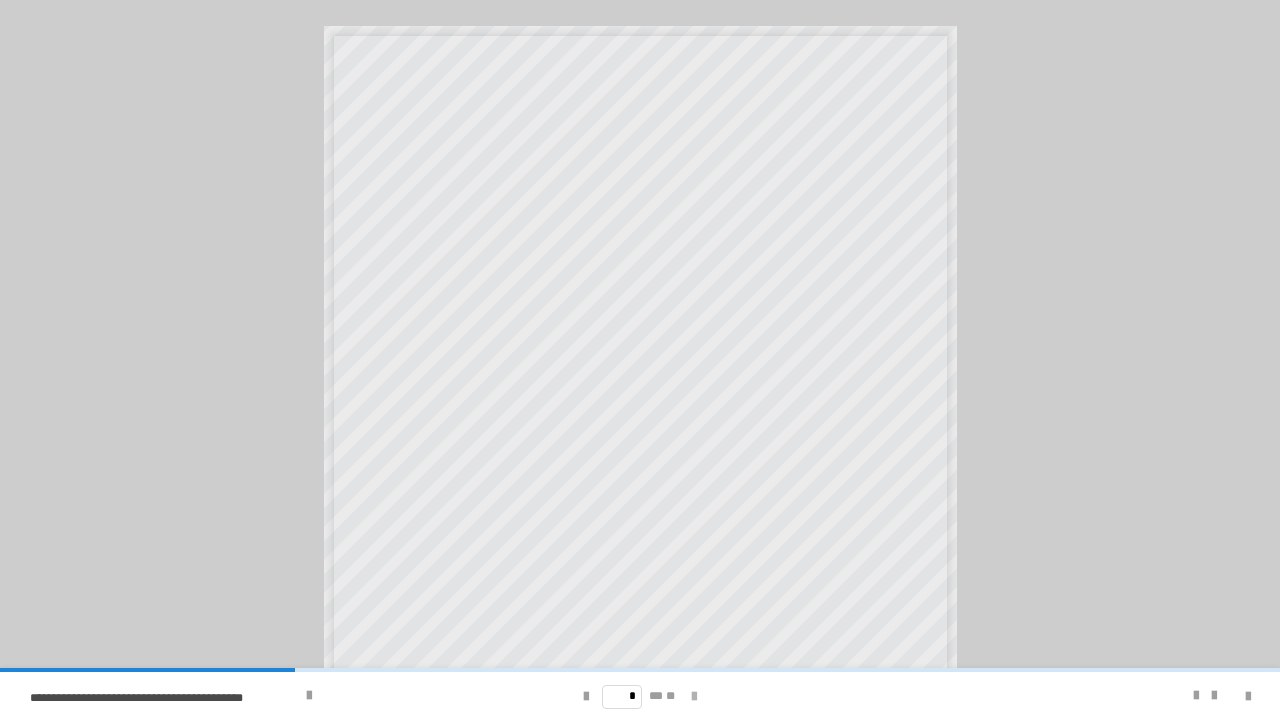 click at bounding box center (694, 697) 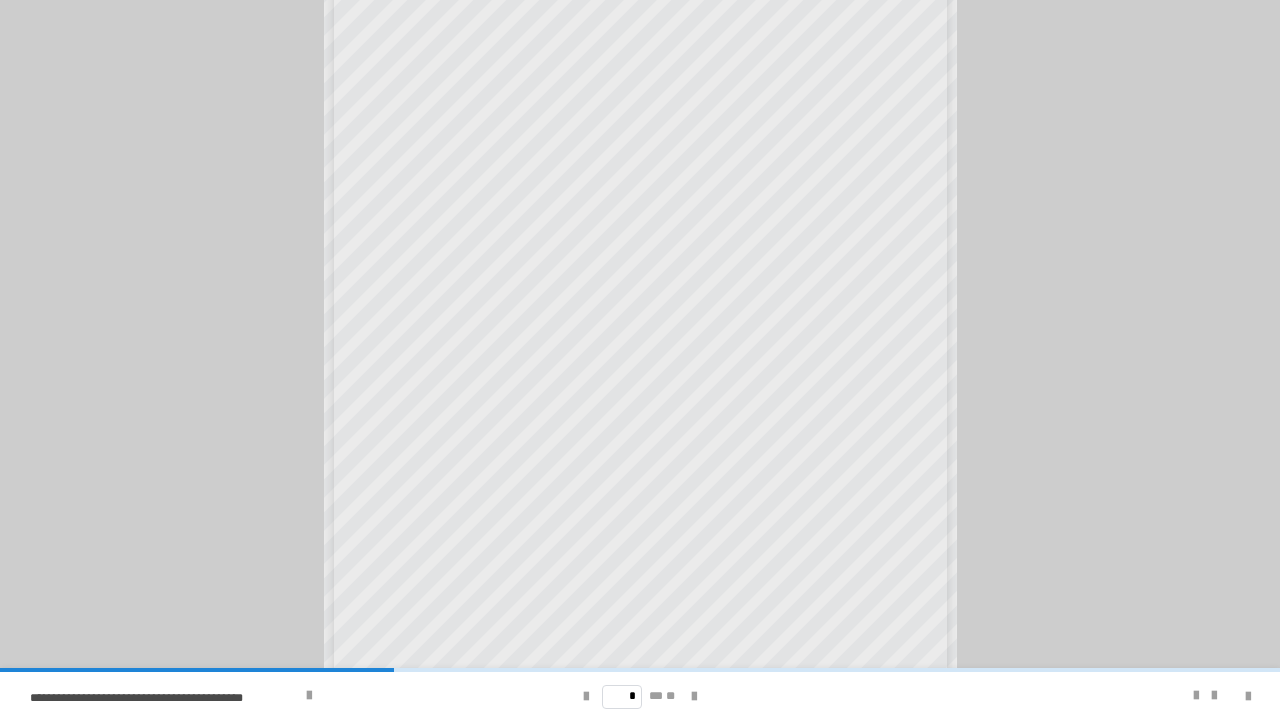 scroll, scrollTop: 202, scrollLeft: 0, axis: vertical 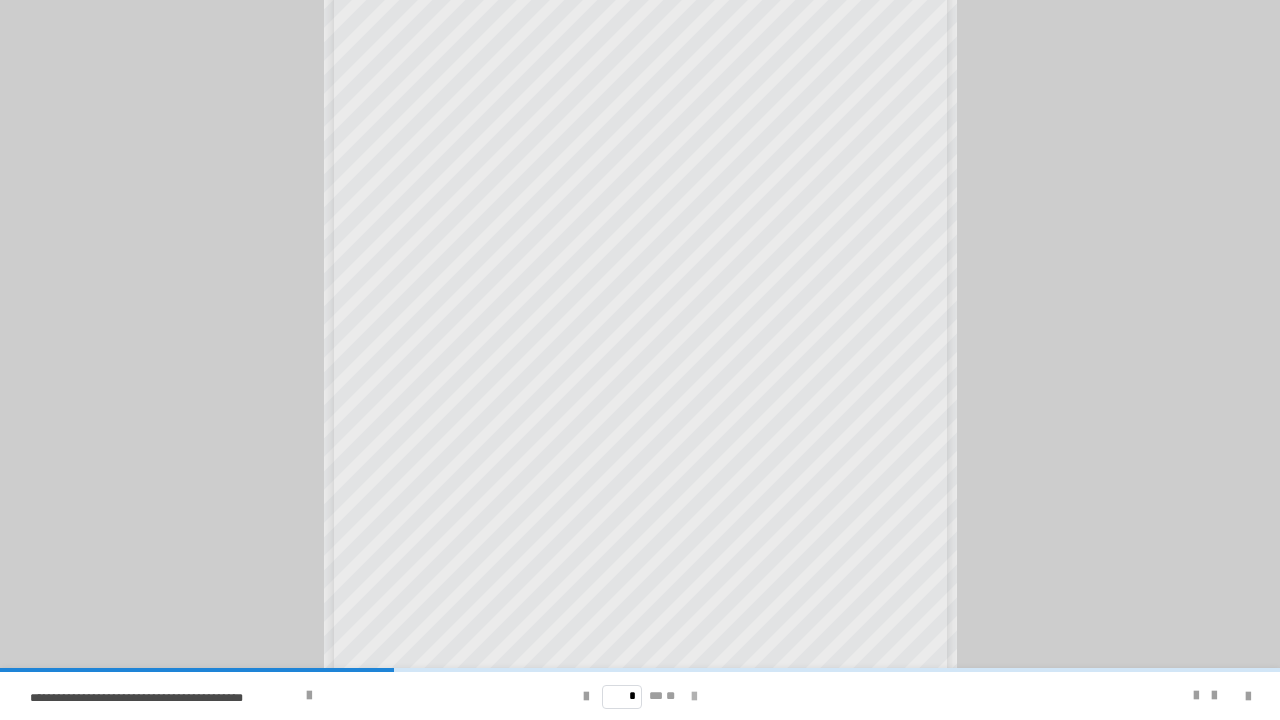 click at bounding box center [694, 697] 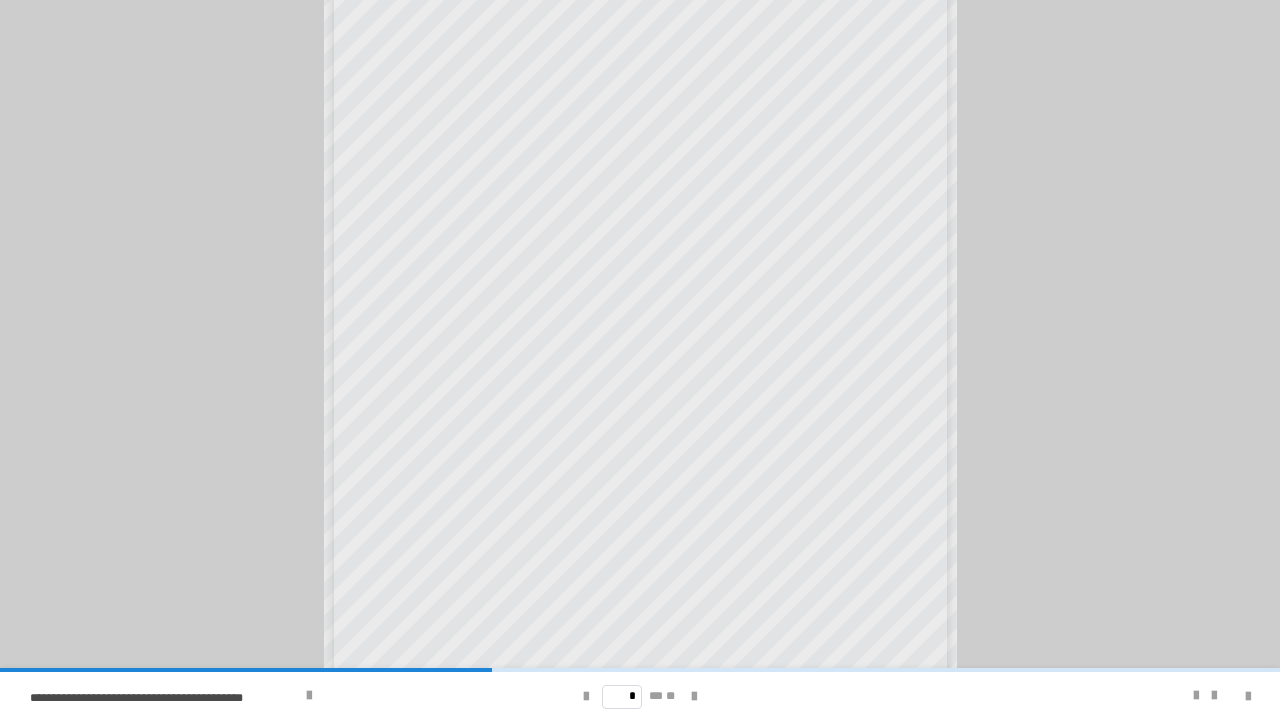 scroll, scrollTop: 202, scrollLeft: 0, axis: vertical 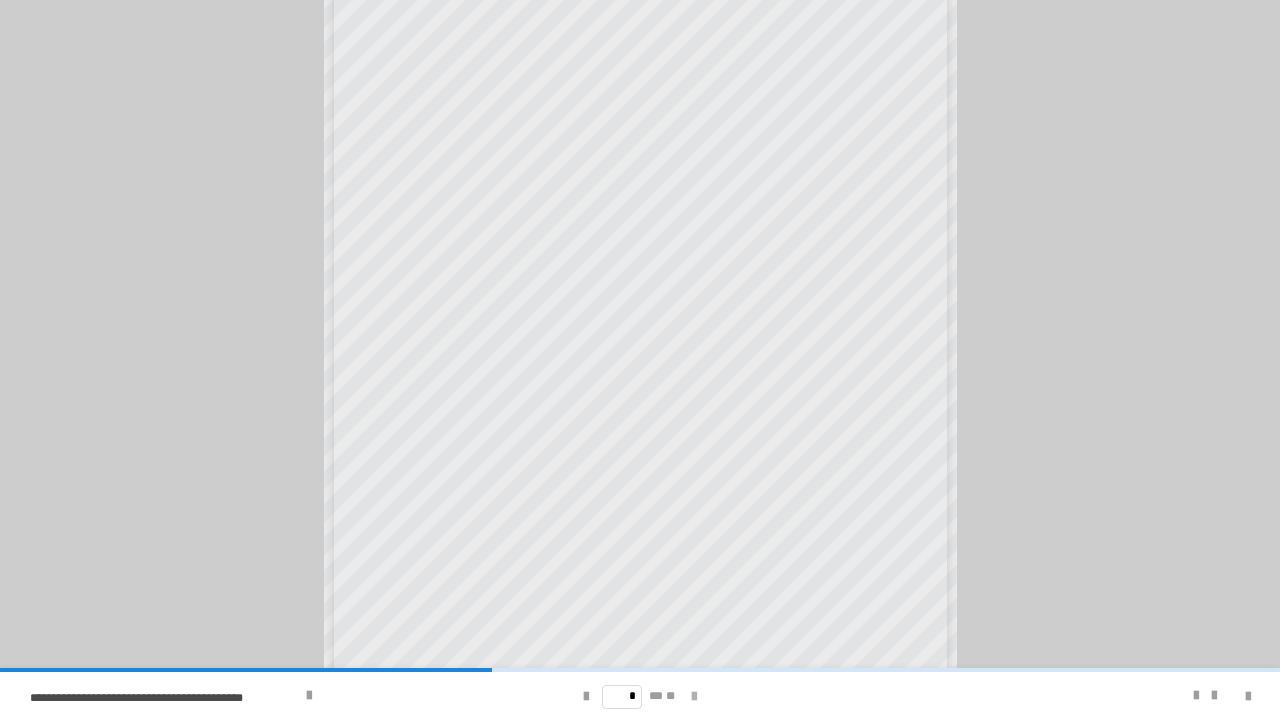 click at bounding box center [694, 697] 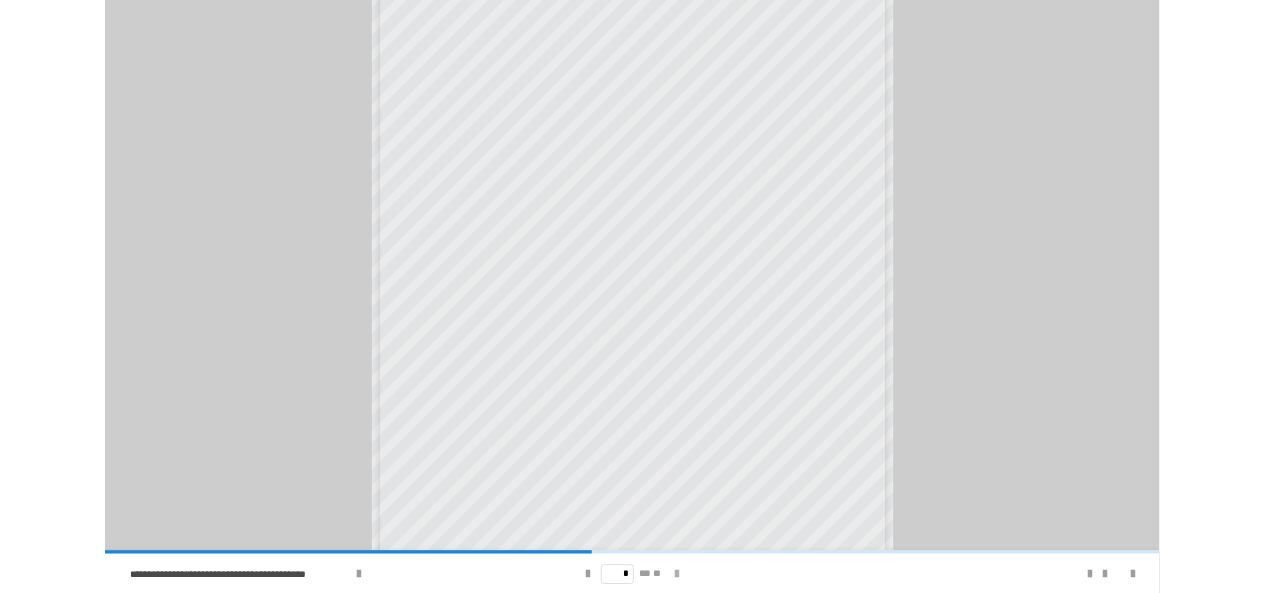 scroll, scrollTop: 0, scrollLeft: 0, axis: both 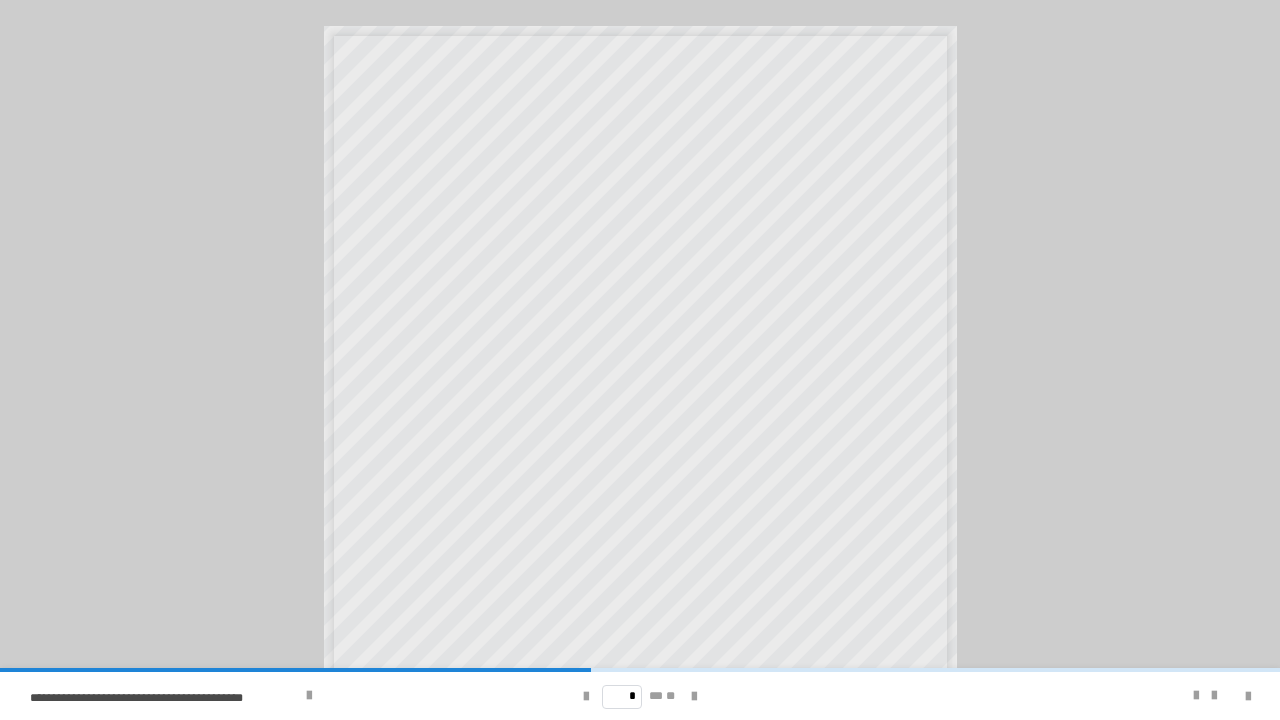 click at bounding box center (1128, 696) 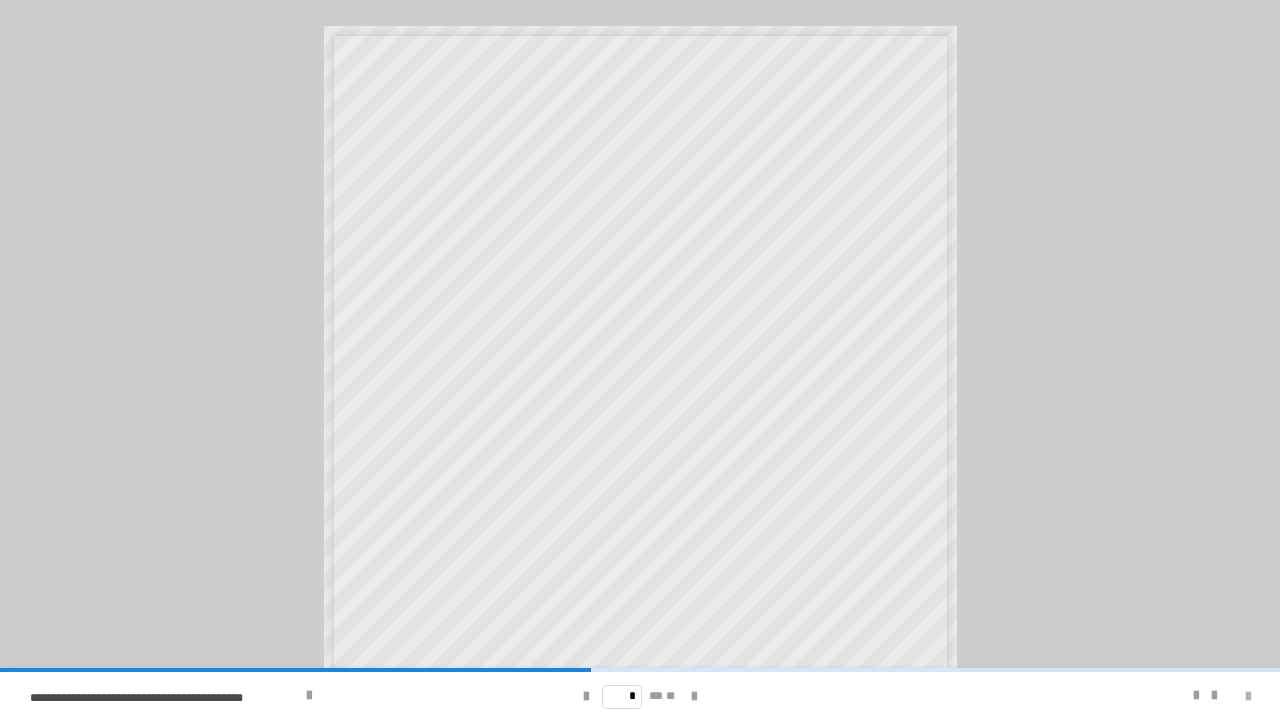 click at bounding box center [1248, 697] 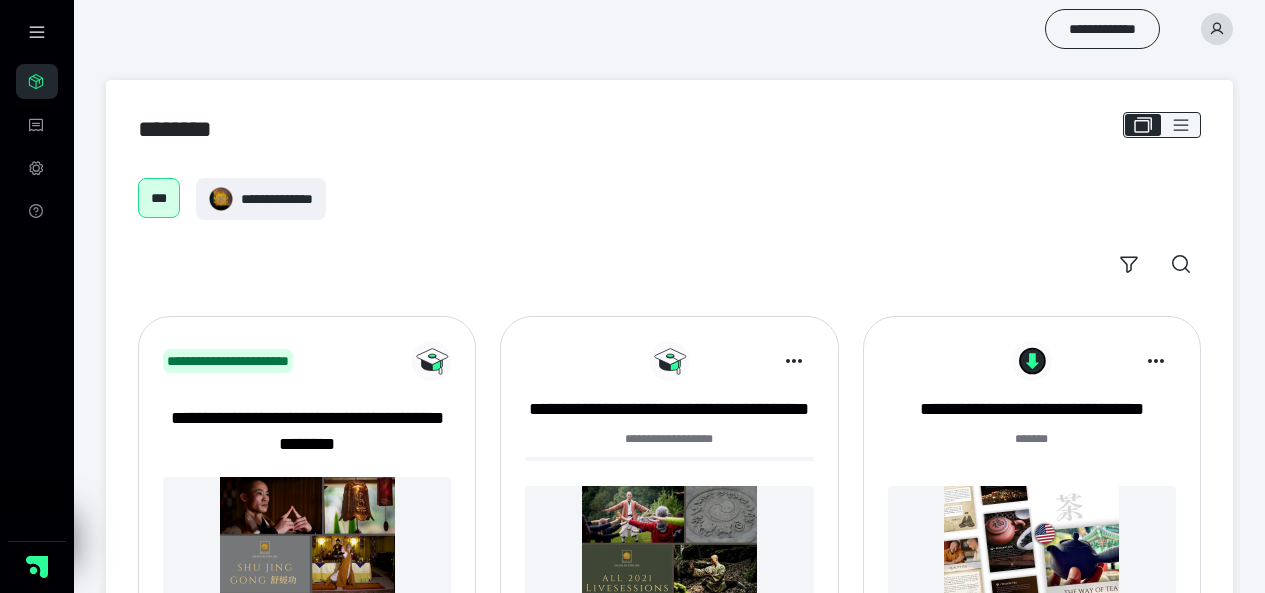 scroll, scrollTop: 710, scrollLeft: 0, axis: vertical 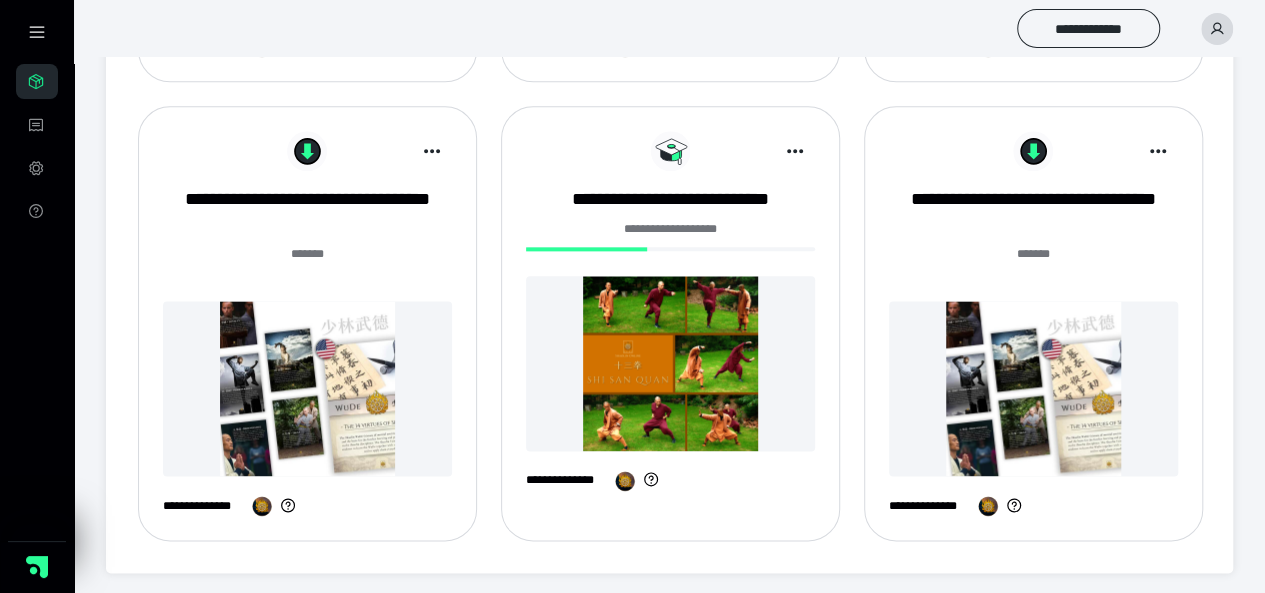 click at bounding box center (670, 363) 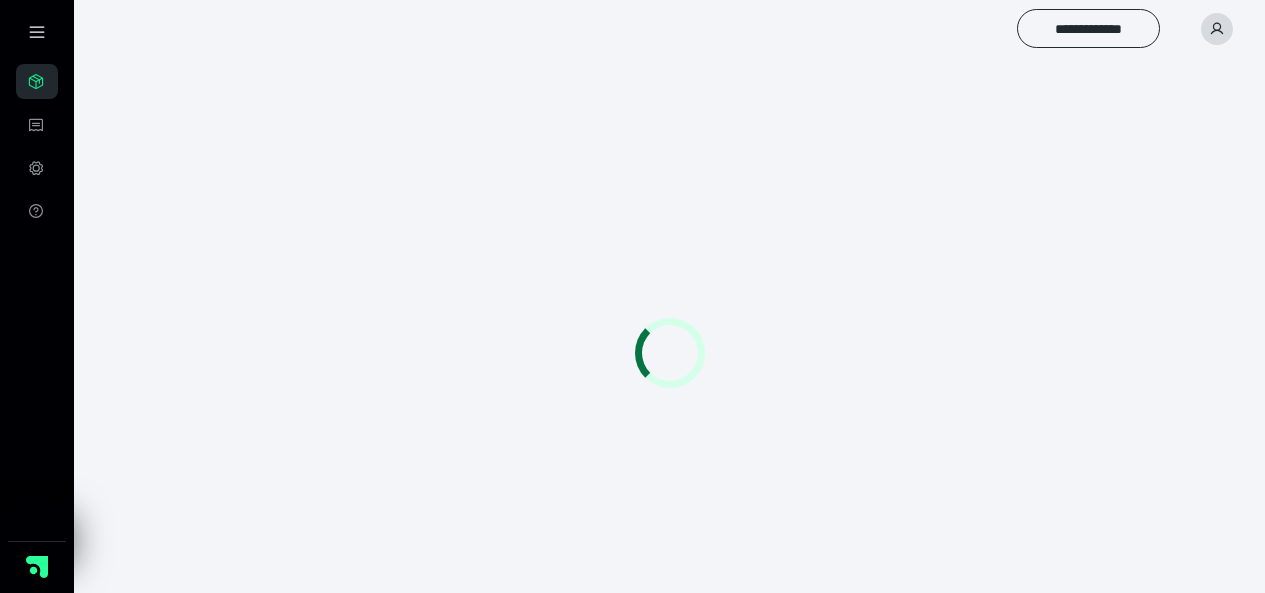 scroll, scrollTop: 0, scrollLeft: 0, axis: both 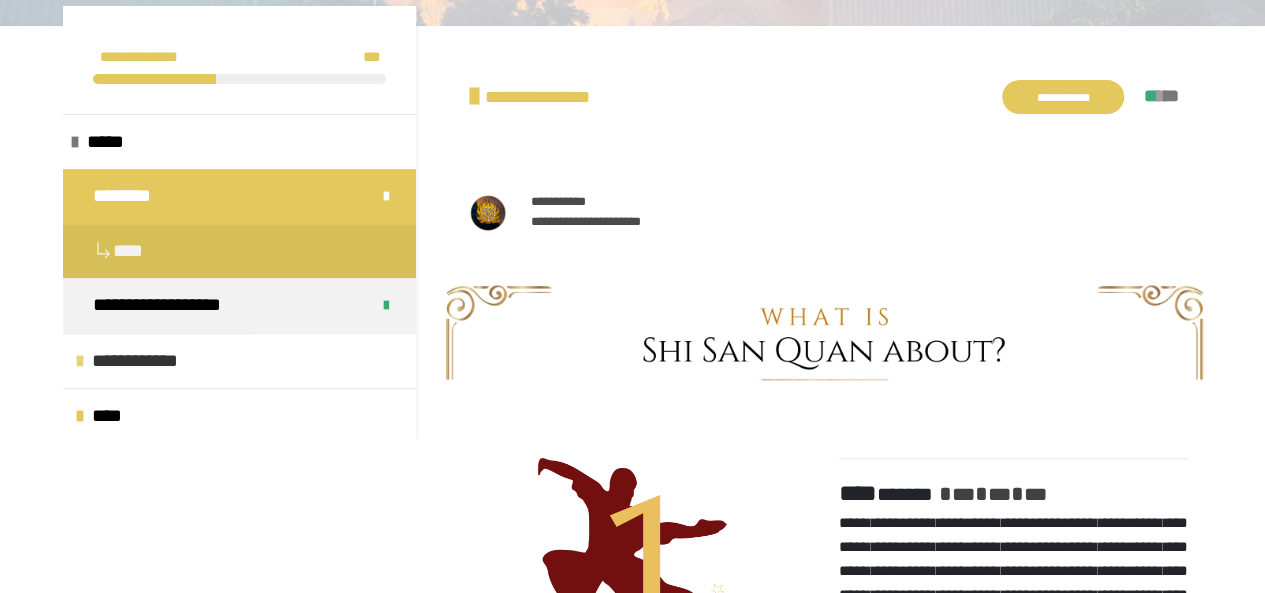 click on "**********" at bounding box center (149, 361) 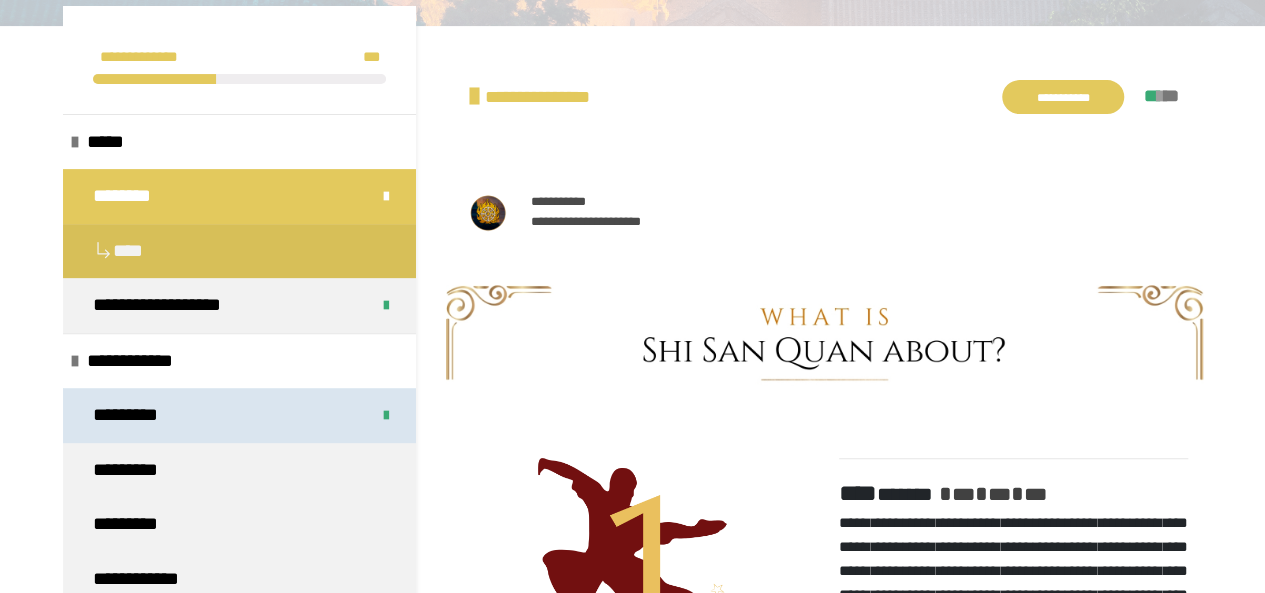 click on "*********" at bounding box center [239, 415] 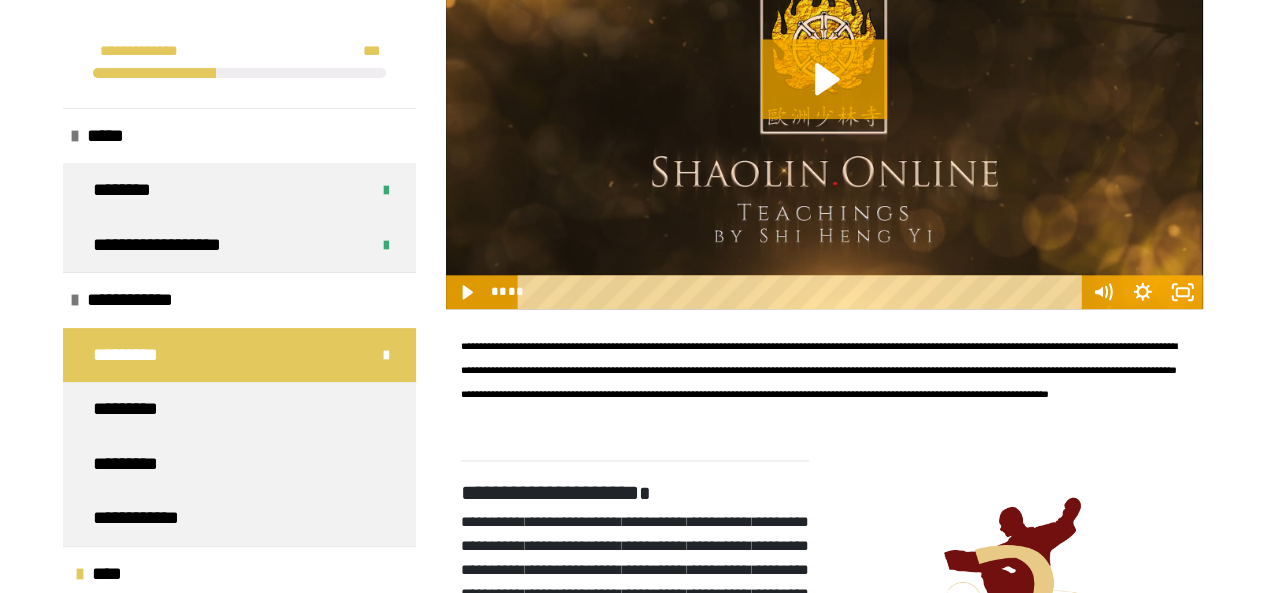 scroll, scrollTop: 972, scrollLeft: 0, axis: vertical 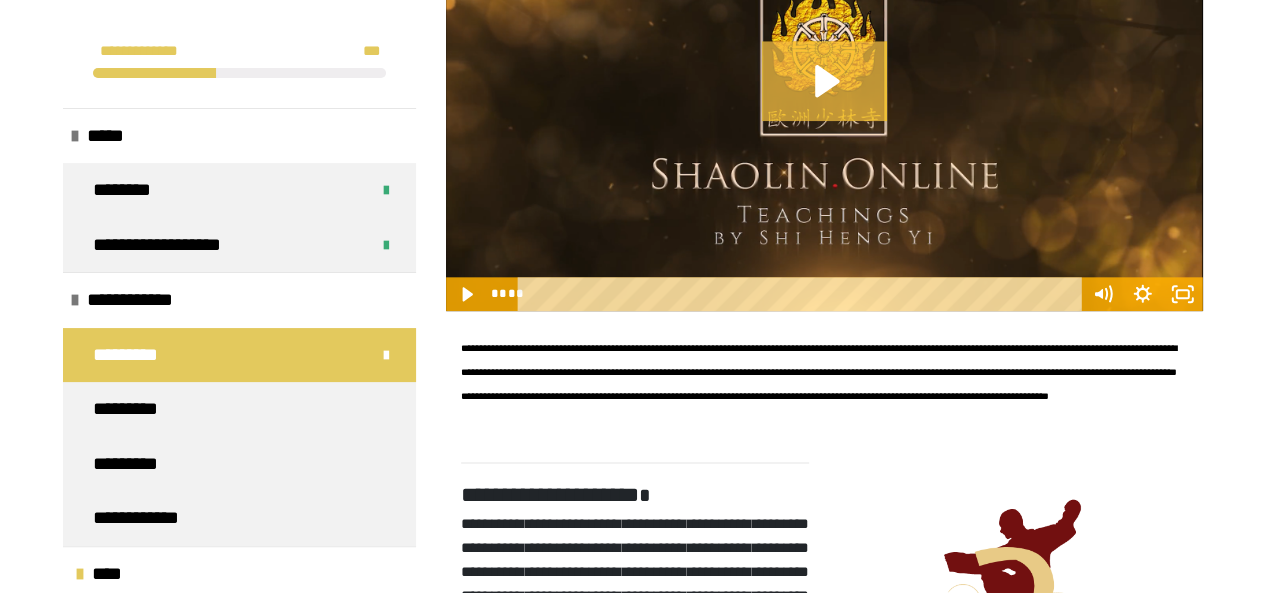 click 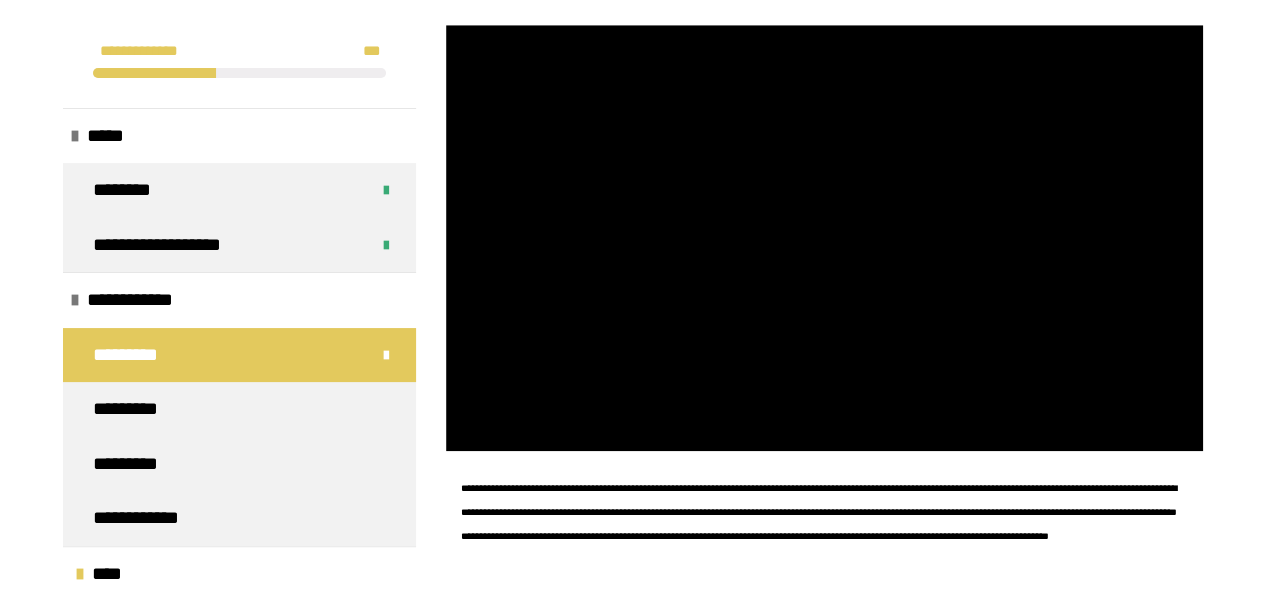 scroll, scrollTop: 830, scrollLeft: 0, axis: vertical 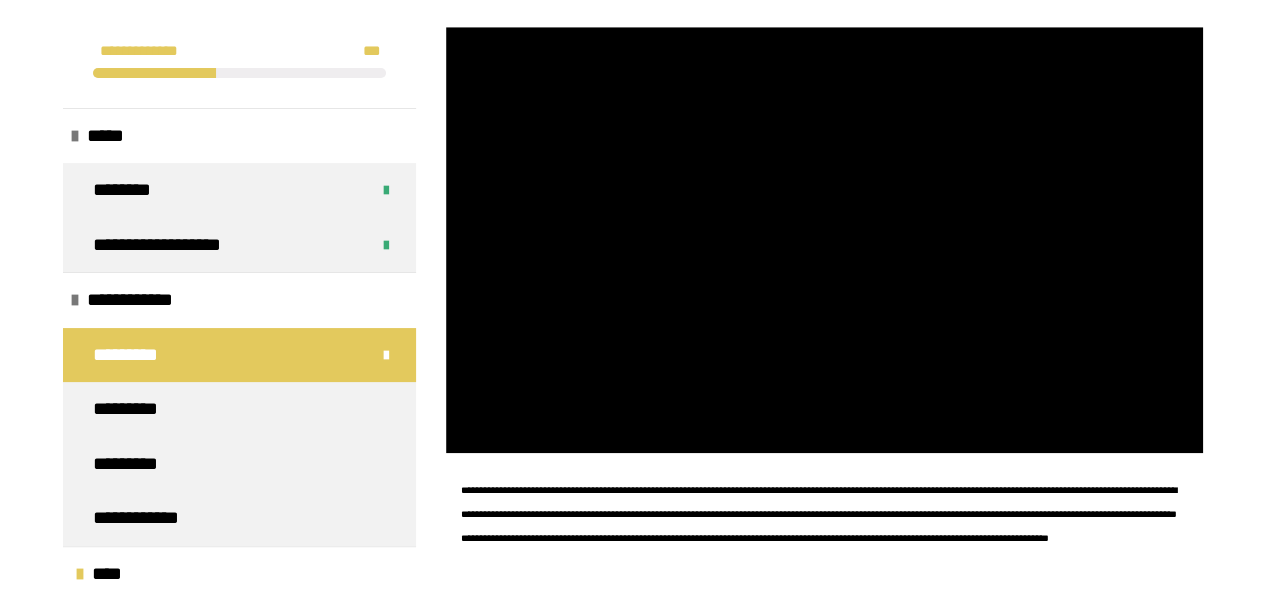 type 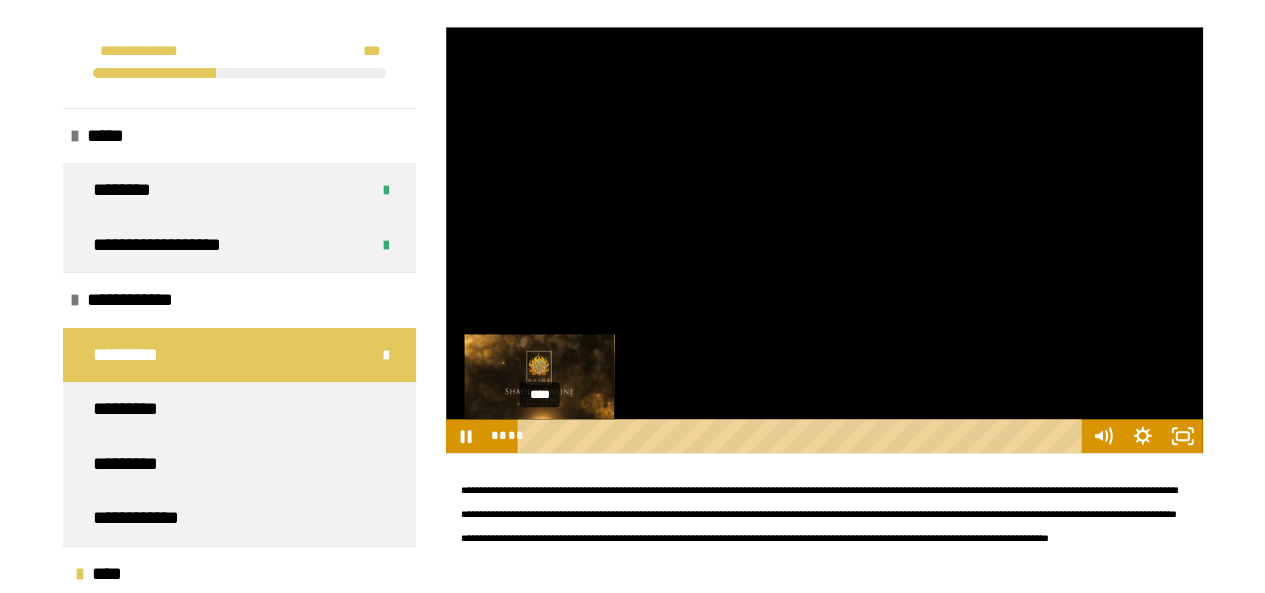 click on "****" at bounding box center [802, 436] 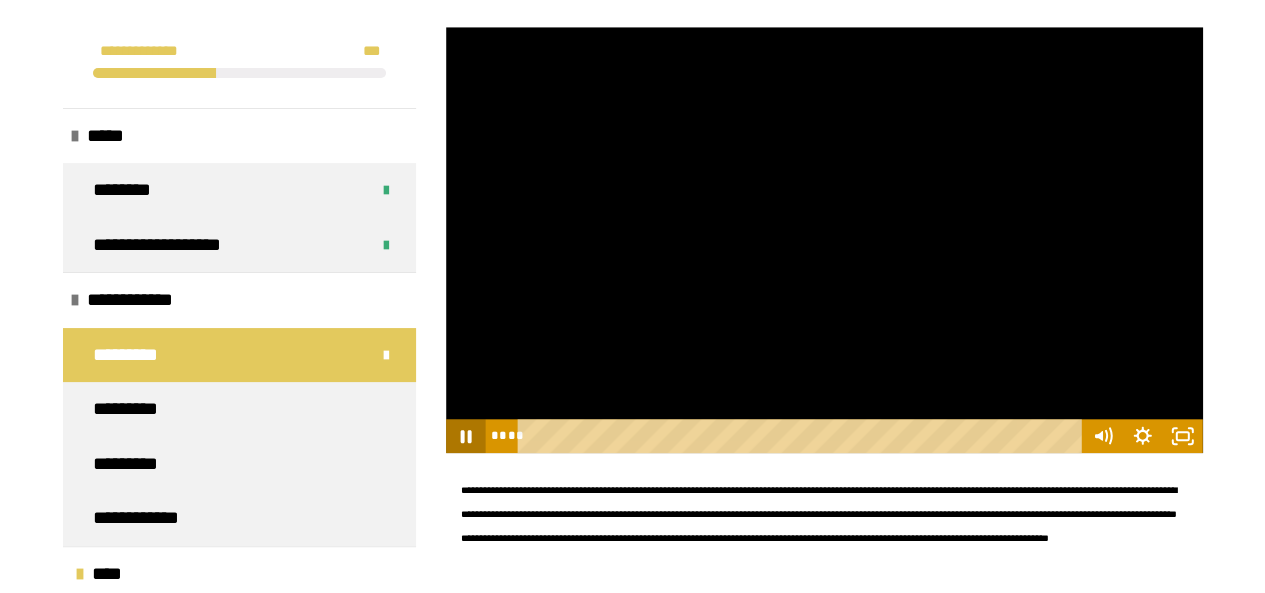 click 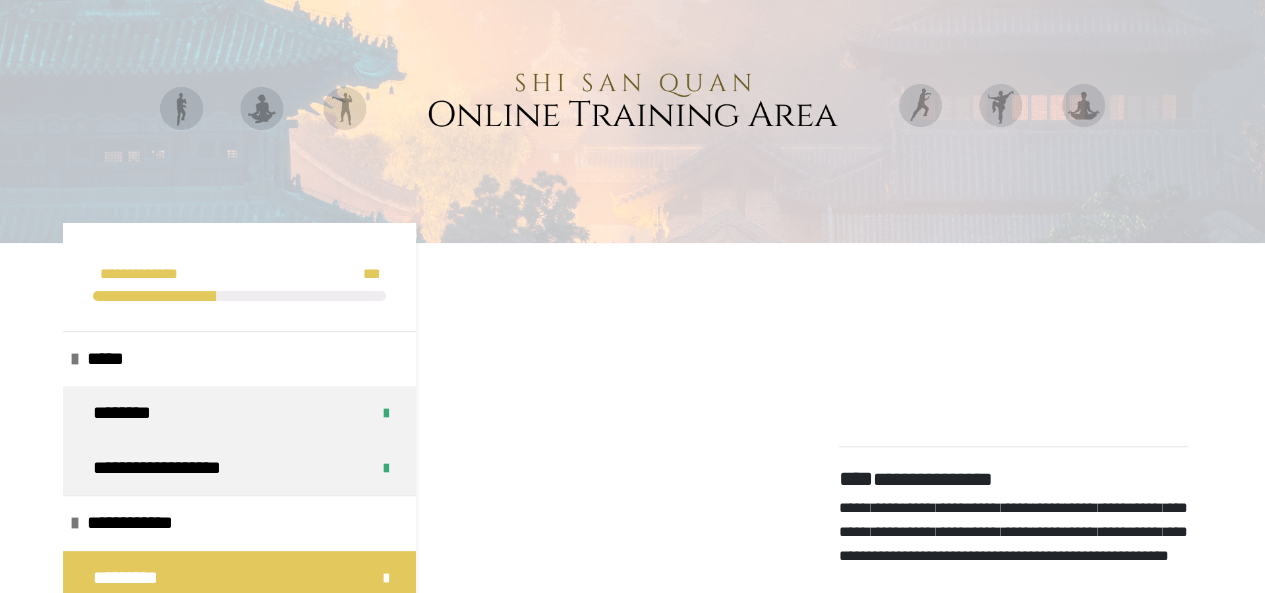 scroll, scrollTop: 38, scrollLeft: 0, axis: vertical 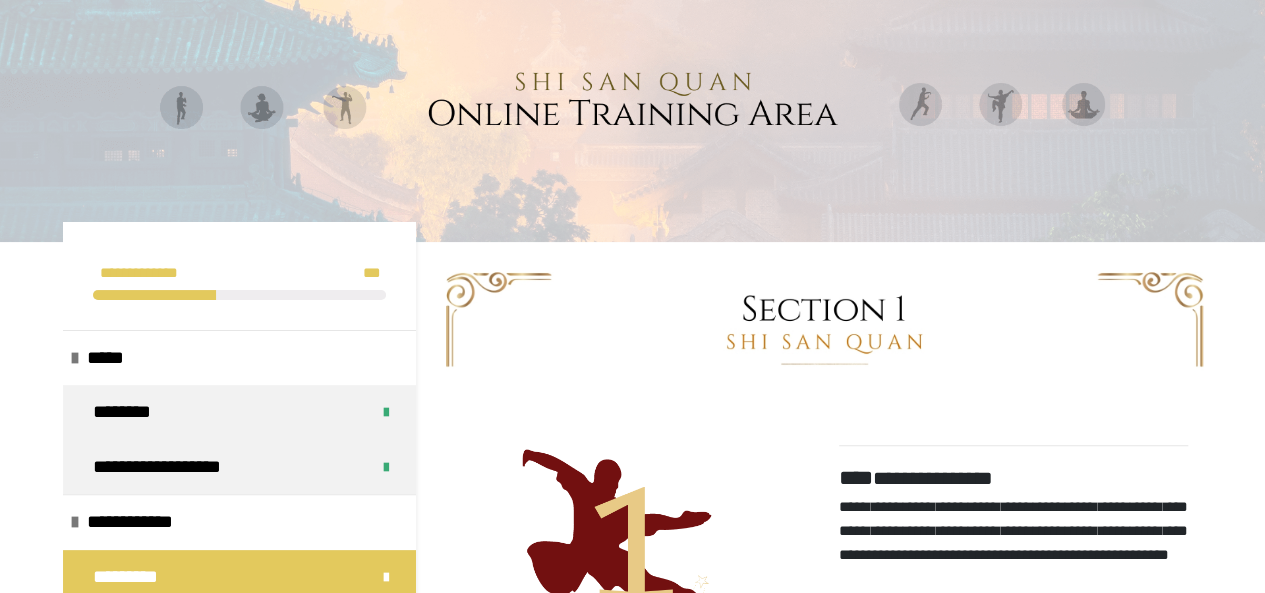 click at bounding box center [633, 107] 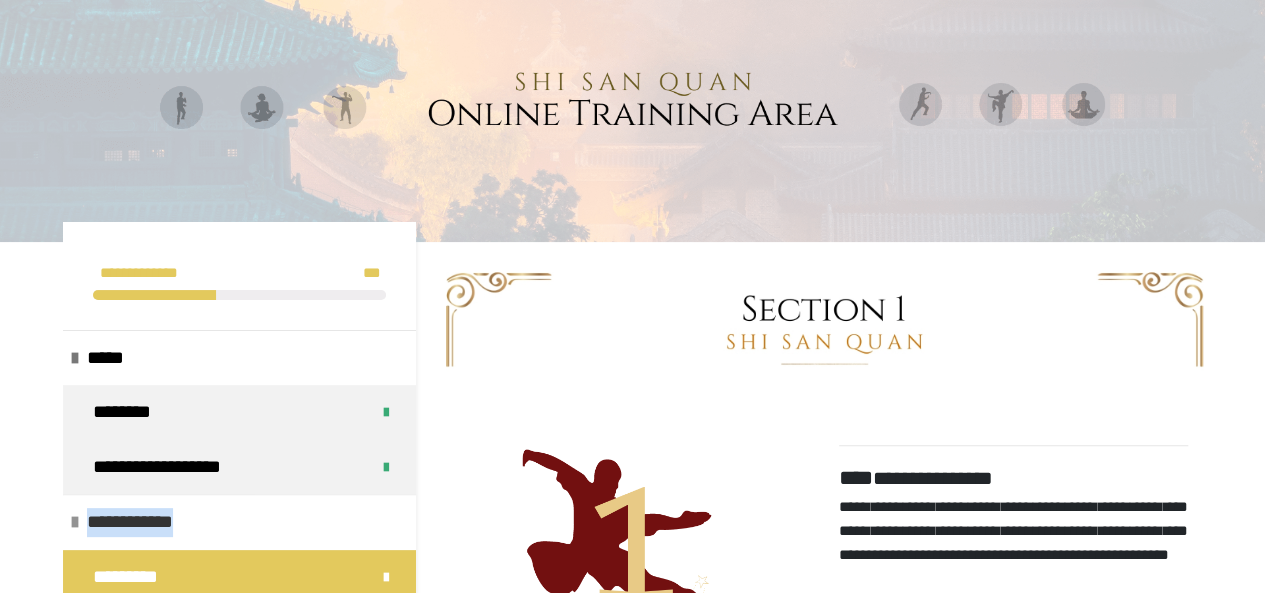 drag, startPoint x: 217, startPoint y: 511, endPoint x: 92, endPoint y: 523, distance: 125.57468 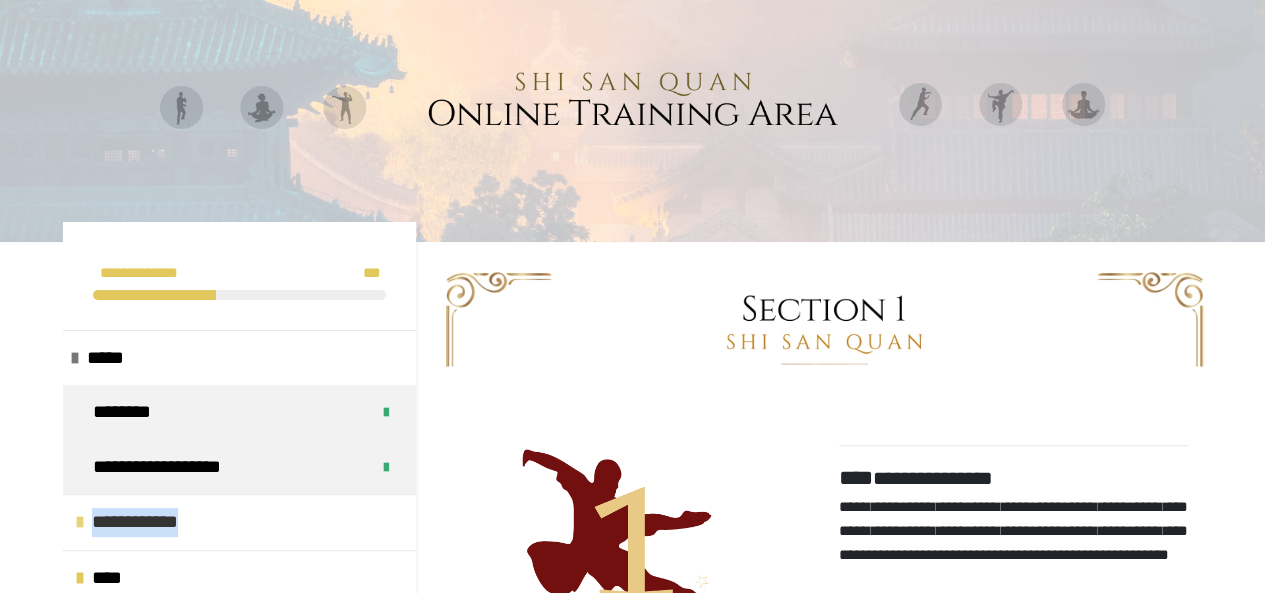 copy on "**********" 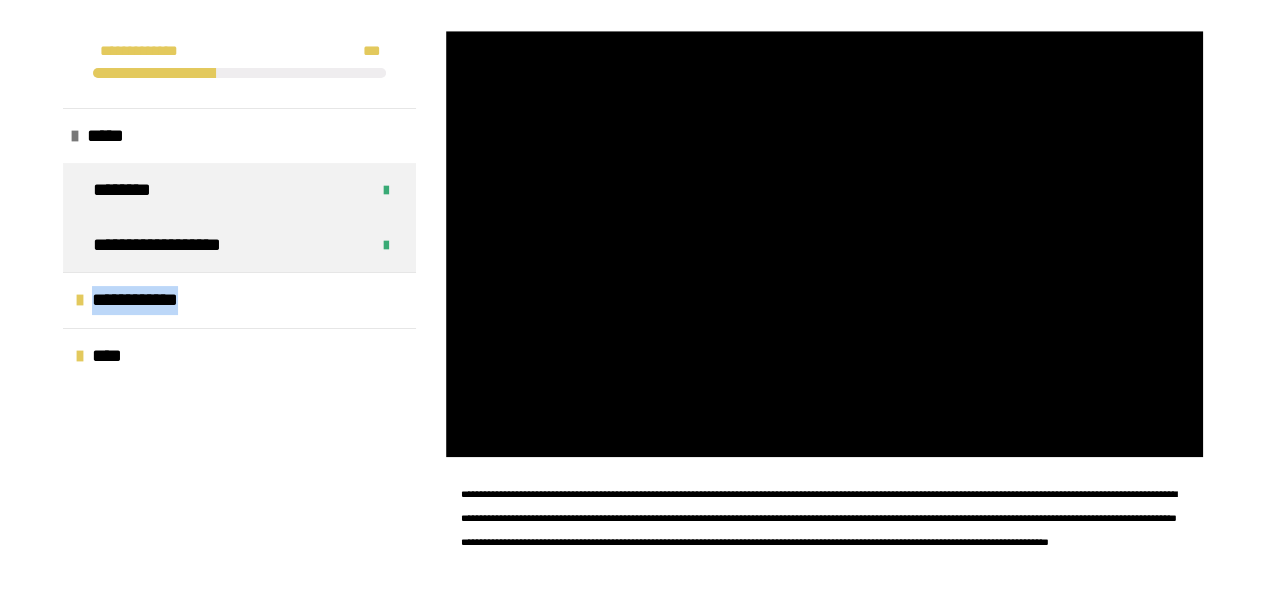 scroll, scrollTop: 827, scrollLeft: 0, axis: vertical 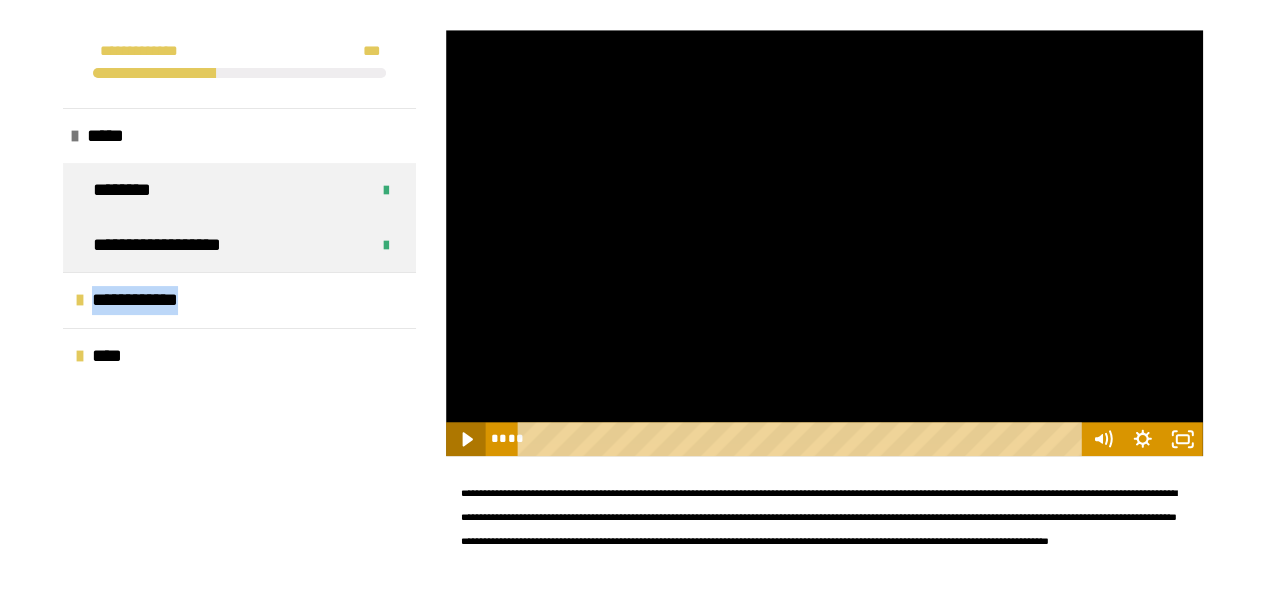 click 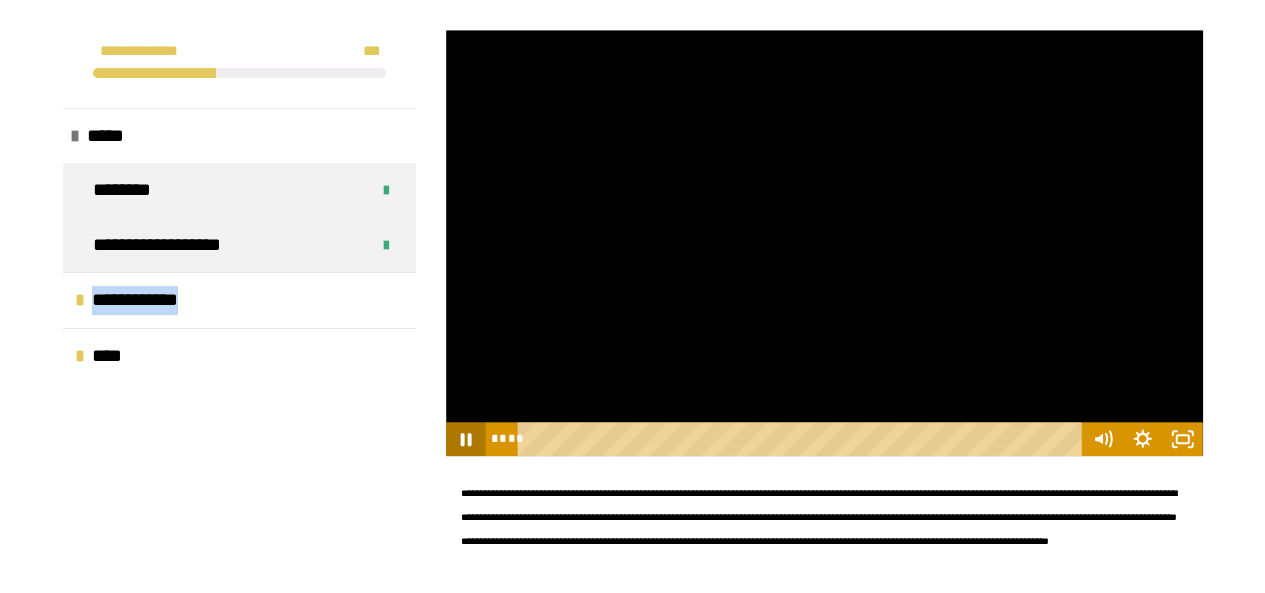 type 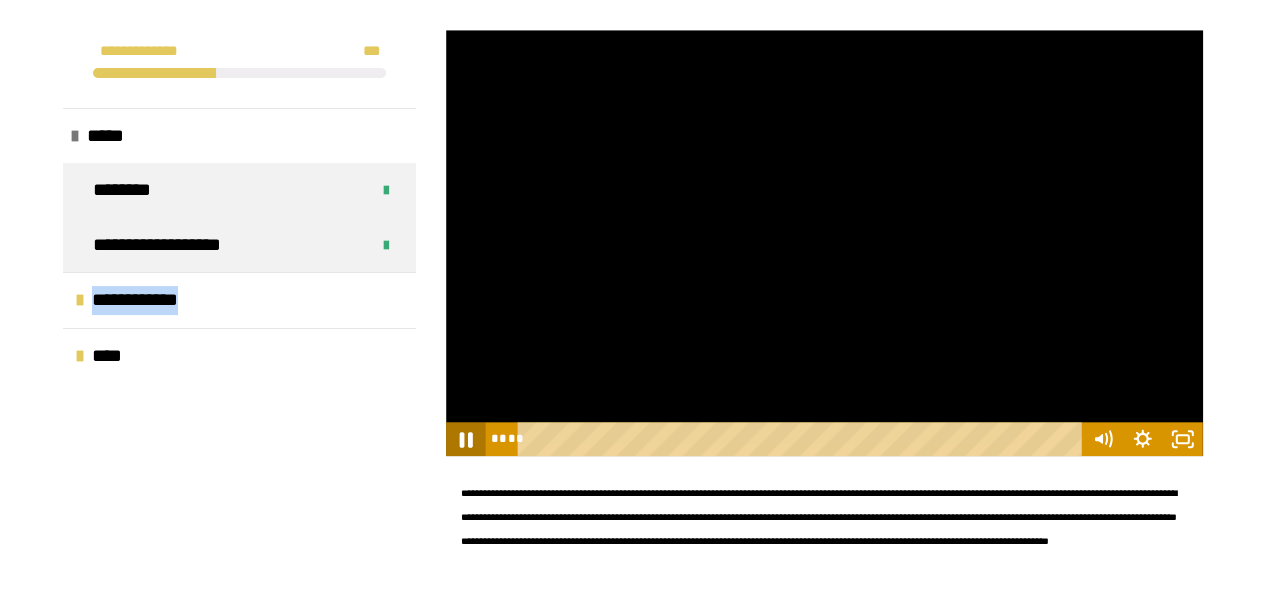 click 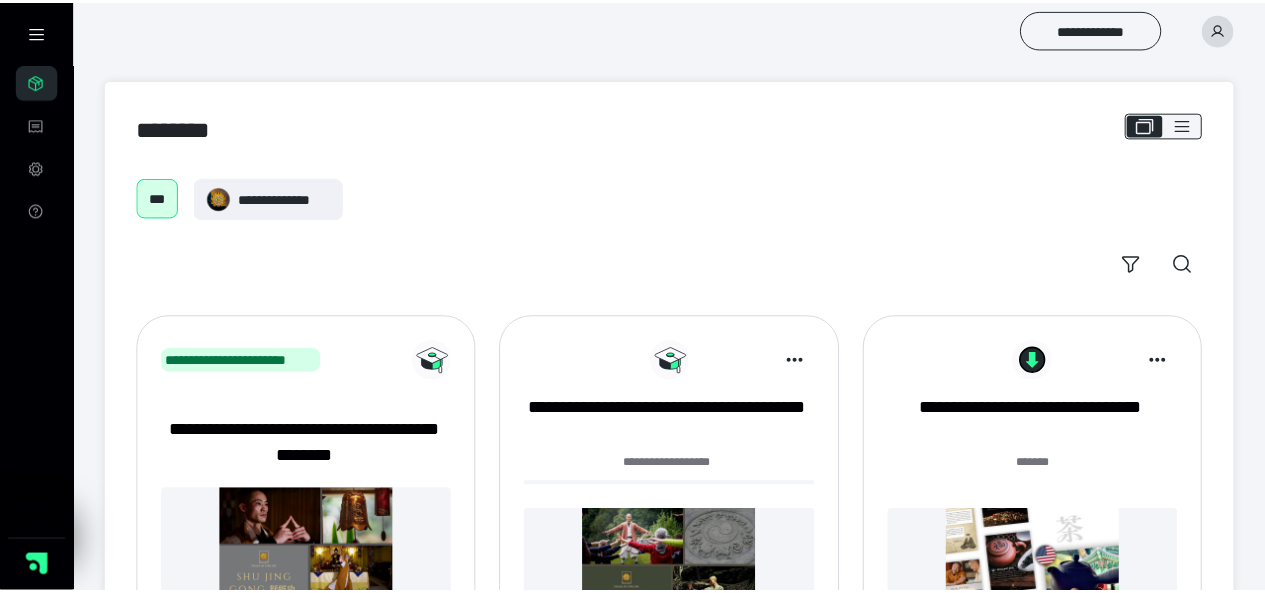 scroll, scrollTop: 0, scrollLeft: 0, axis: both 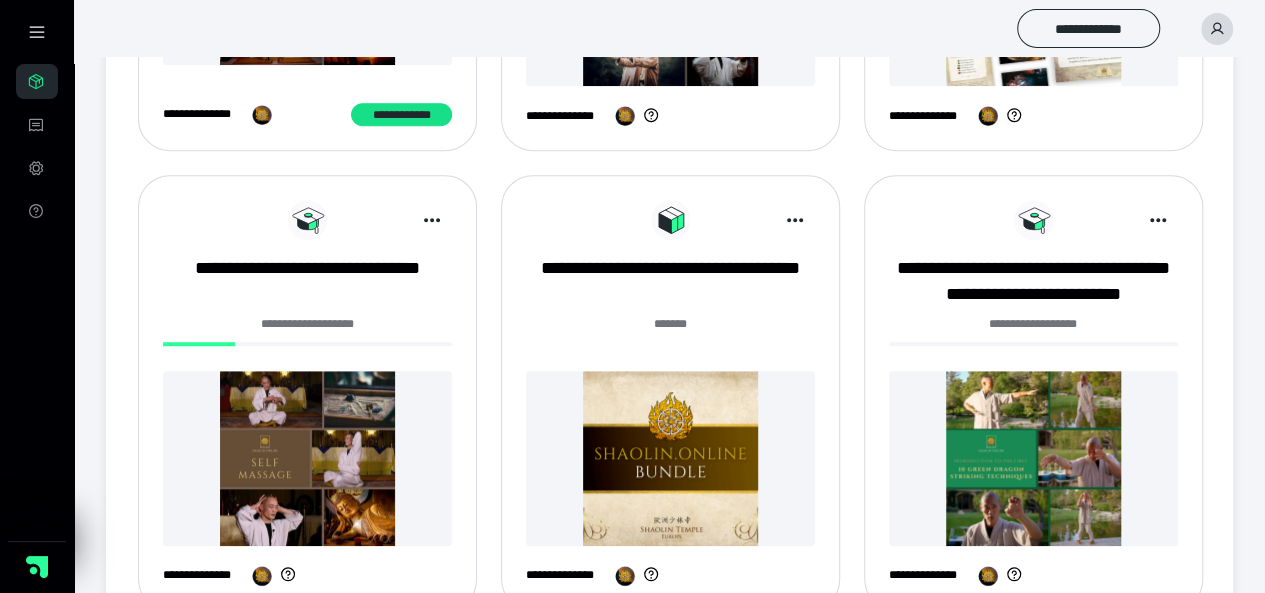 click at bounding box center (307, 458) 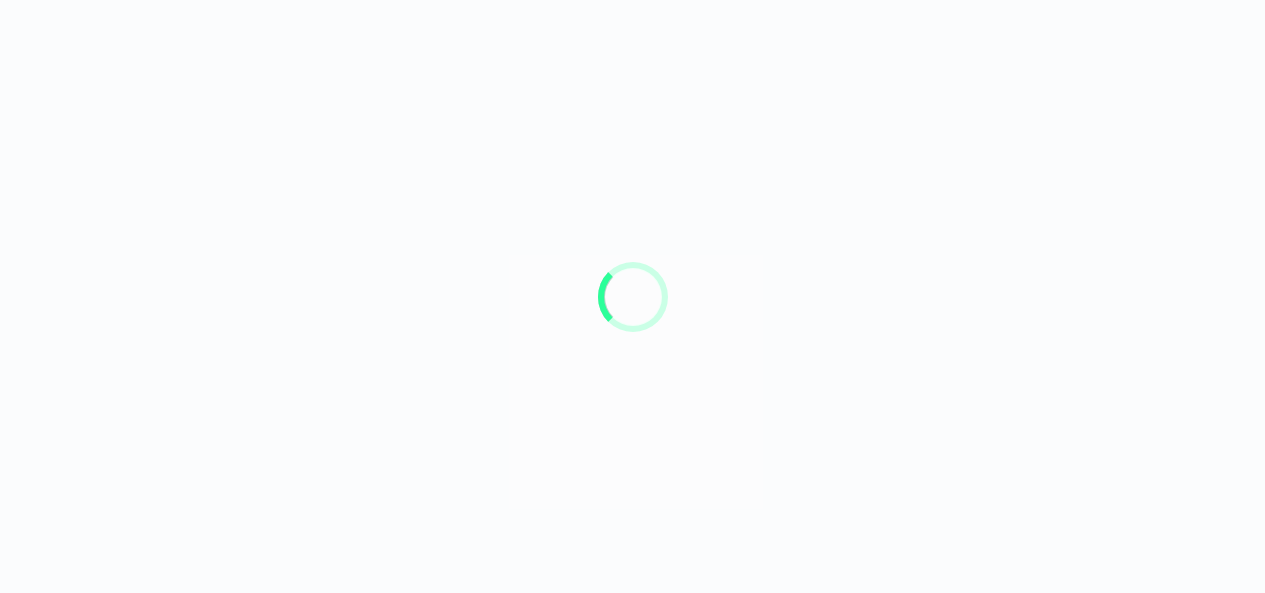 scroll, scrollTop: 0, scrollLeft: 0, axis: both 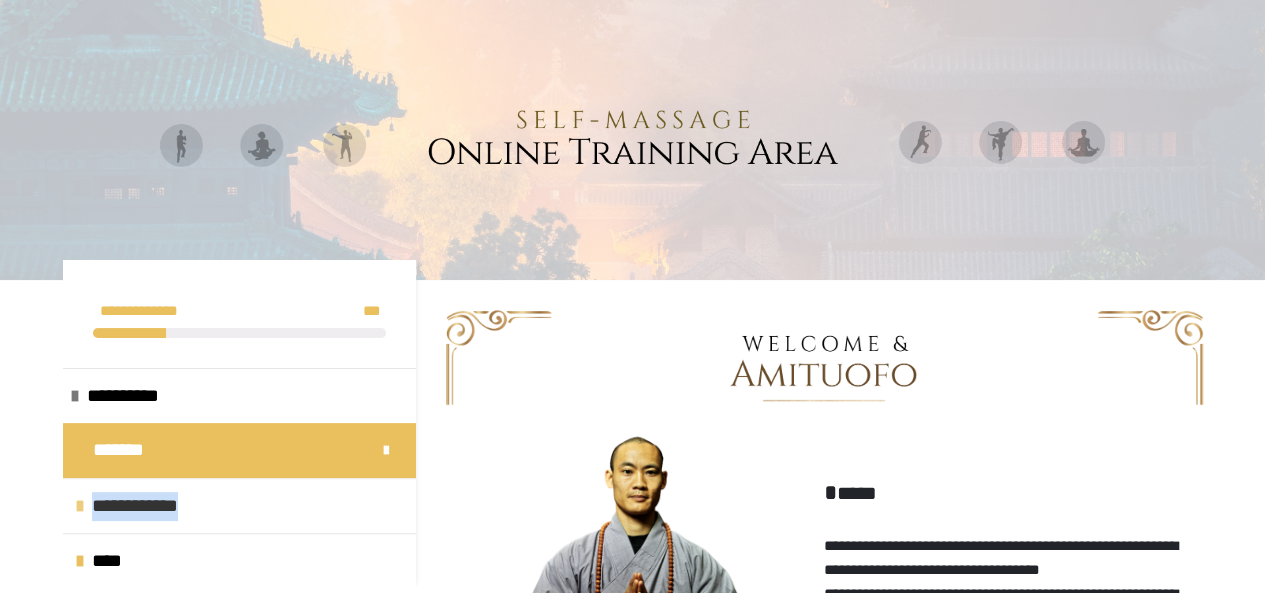 drag, startPoint x: 210, startPoint y: 505, endPoint x: 95, endPoint y: 505, distance: 115 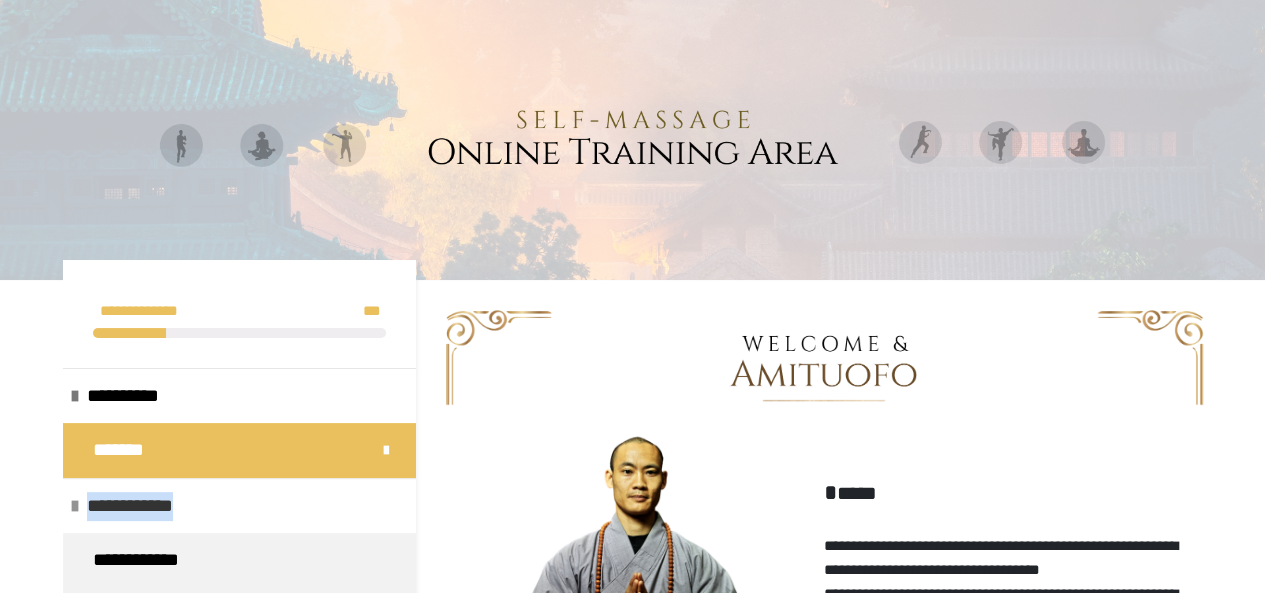 copy on "**********" 